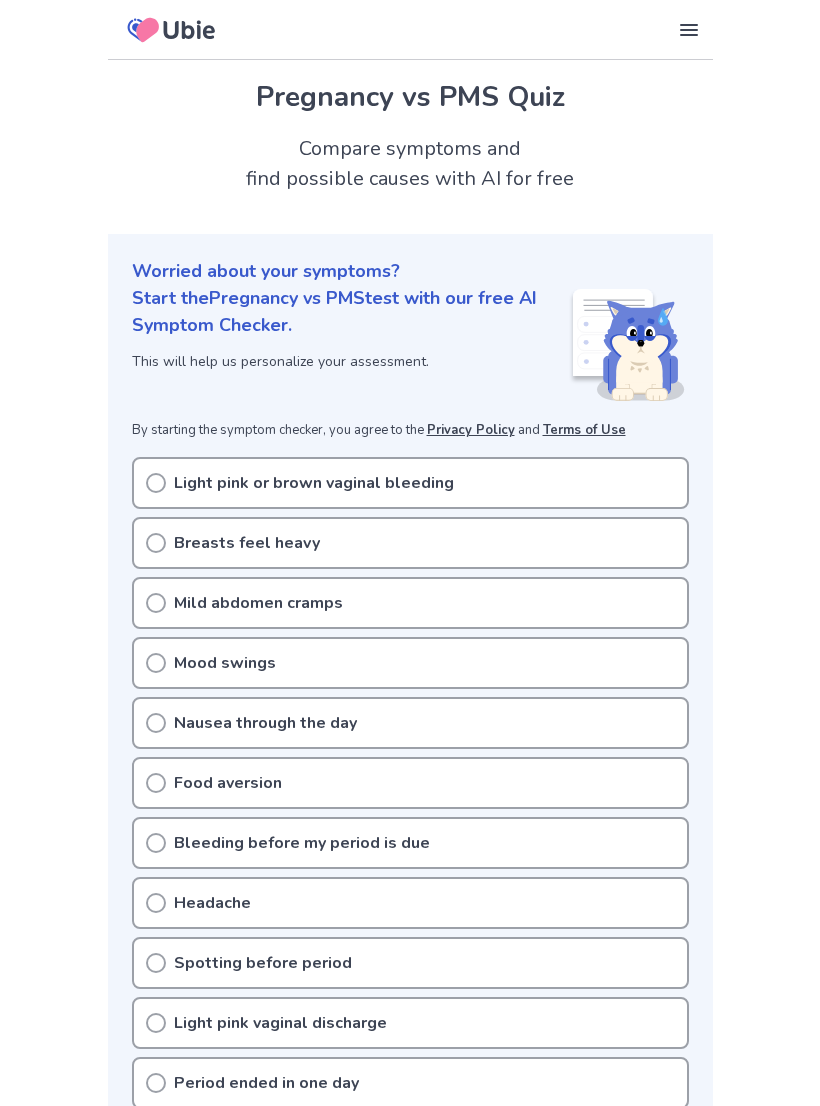scroll, scrollTop: 0, scrollLeft: 0, axis: both 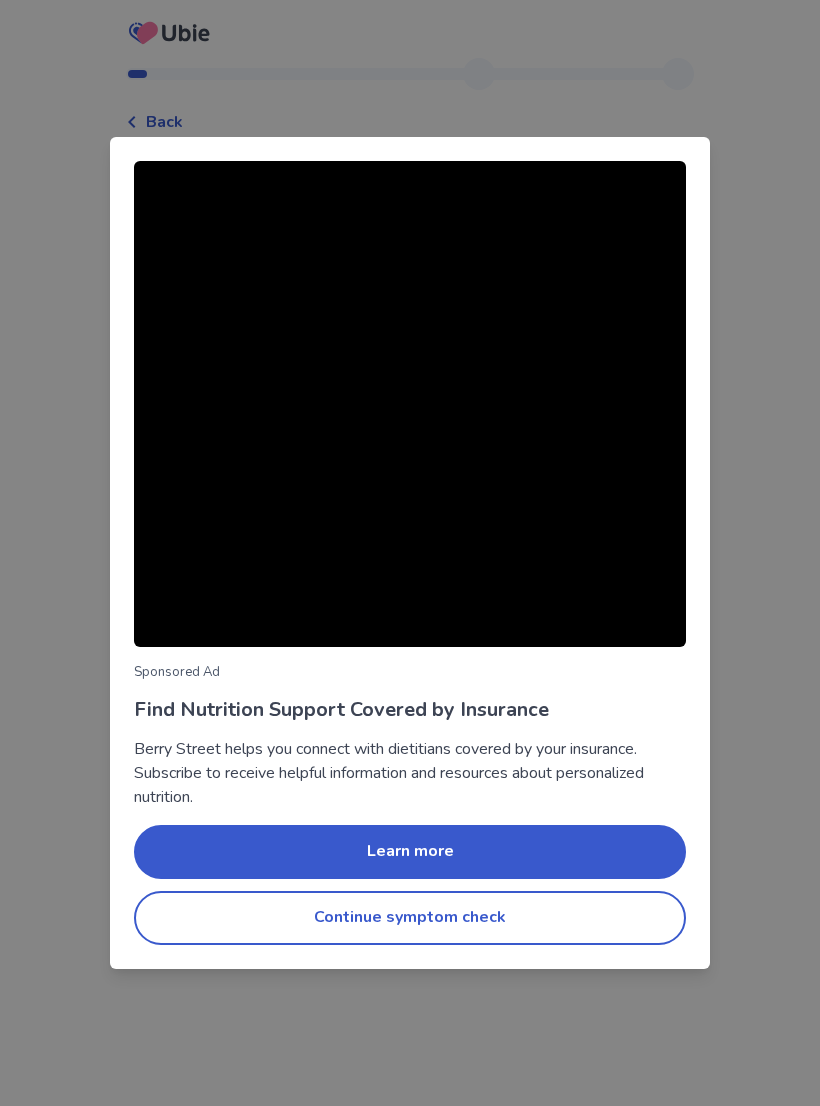 click on "Continue symptom check" at bounding box center (410, 918) 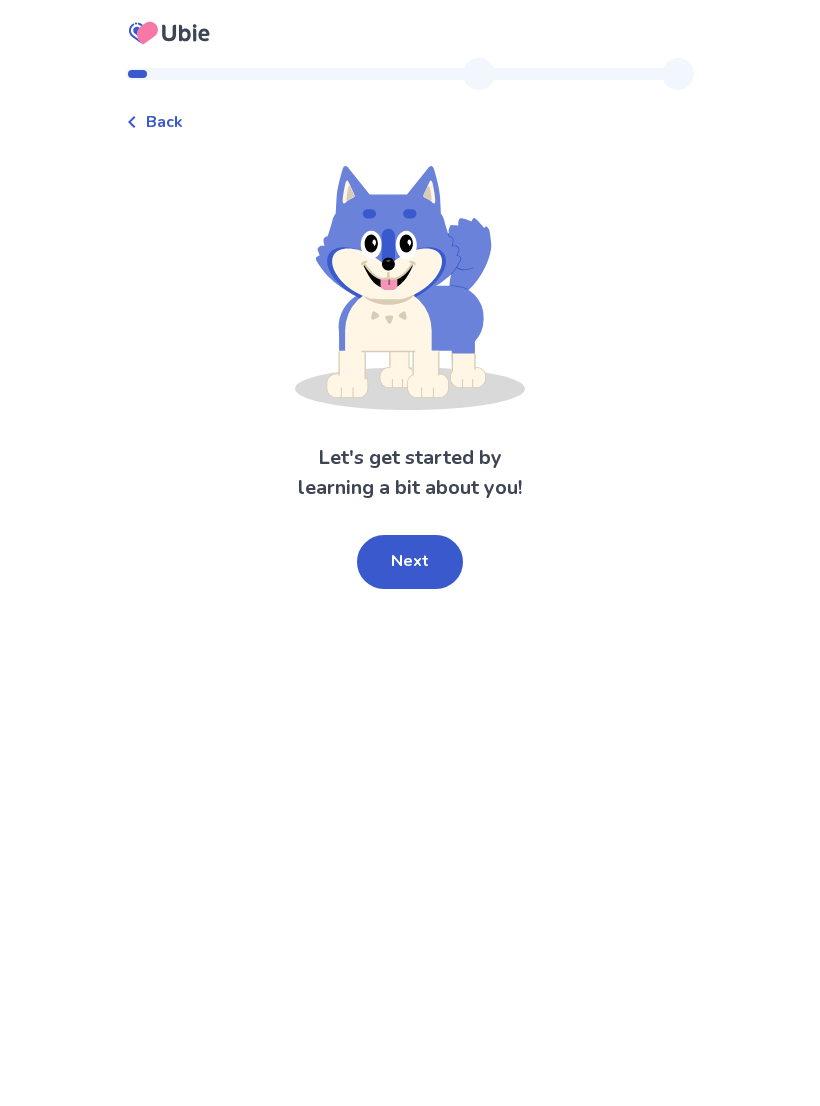 click on "Next" at bounding box center (410, 562) 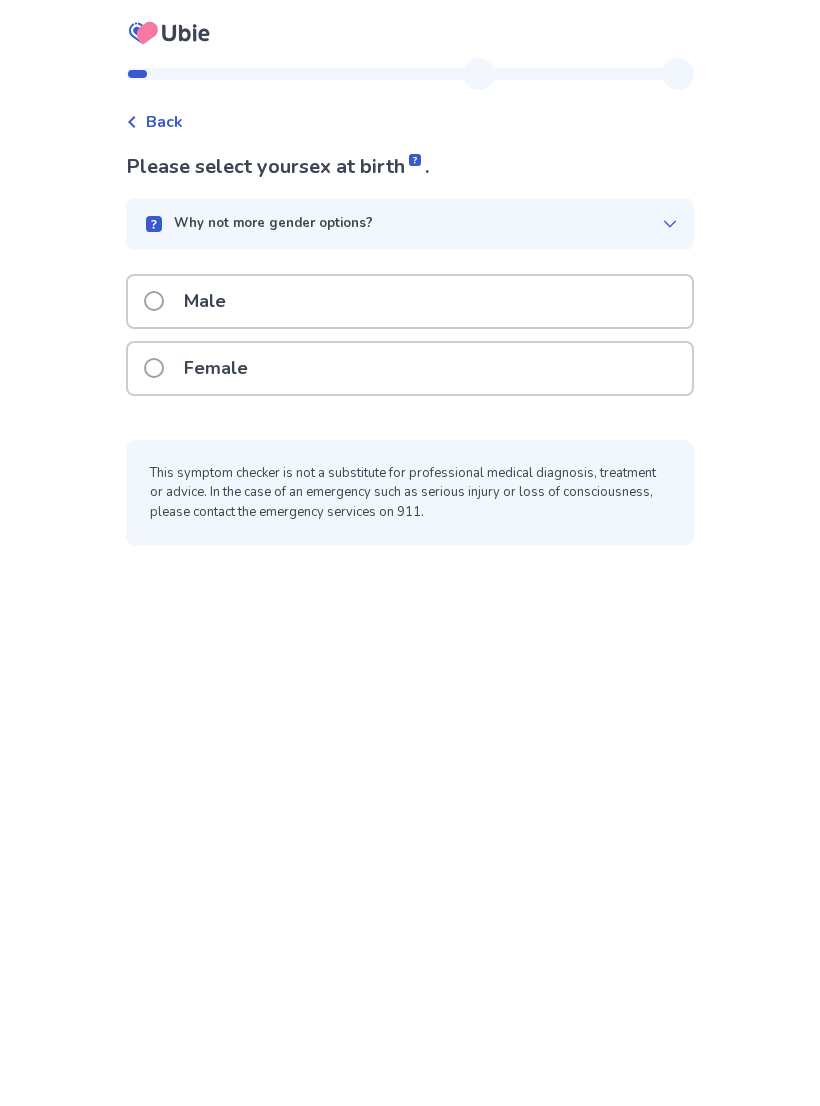 click on "Female" at bounding box center (410, 368) 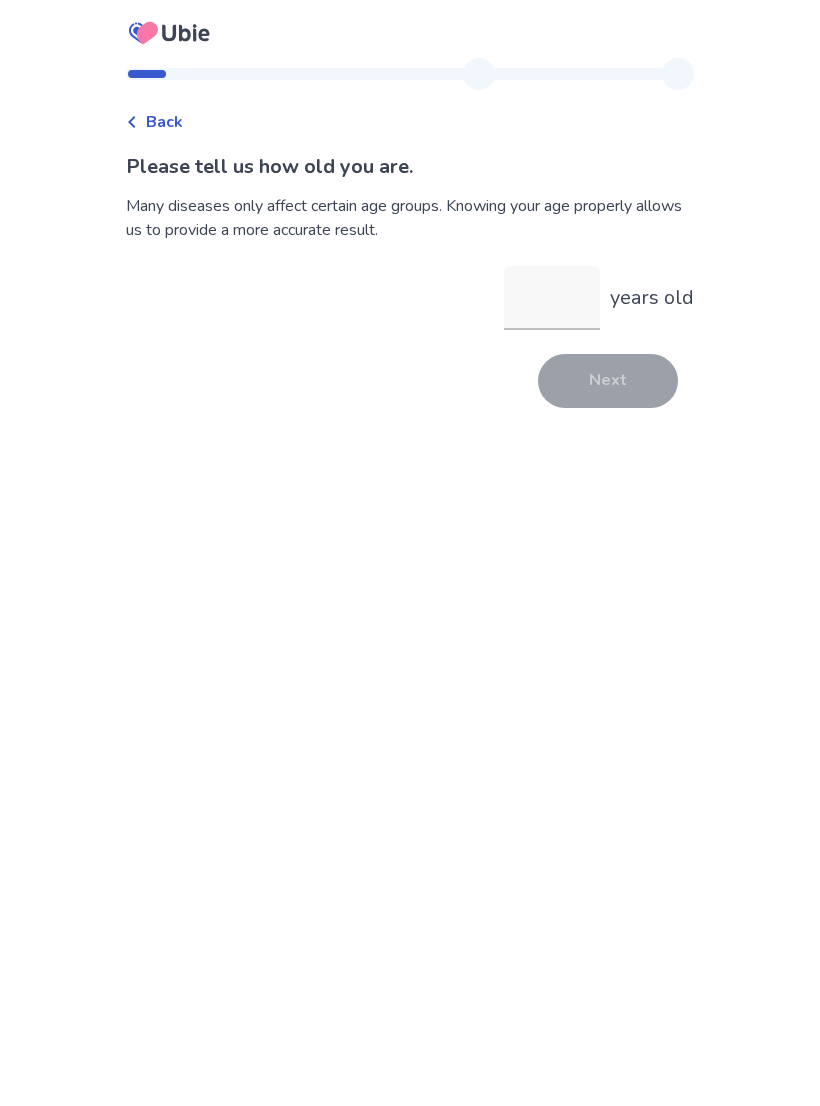 click on "years old" at bounding box center [552, 298] 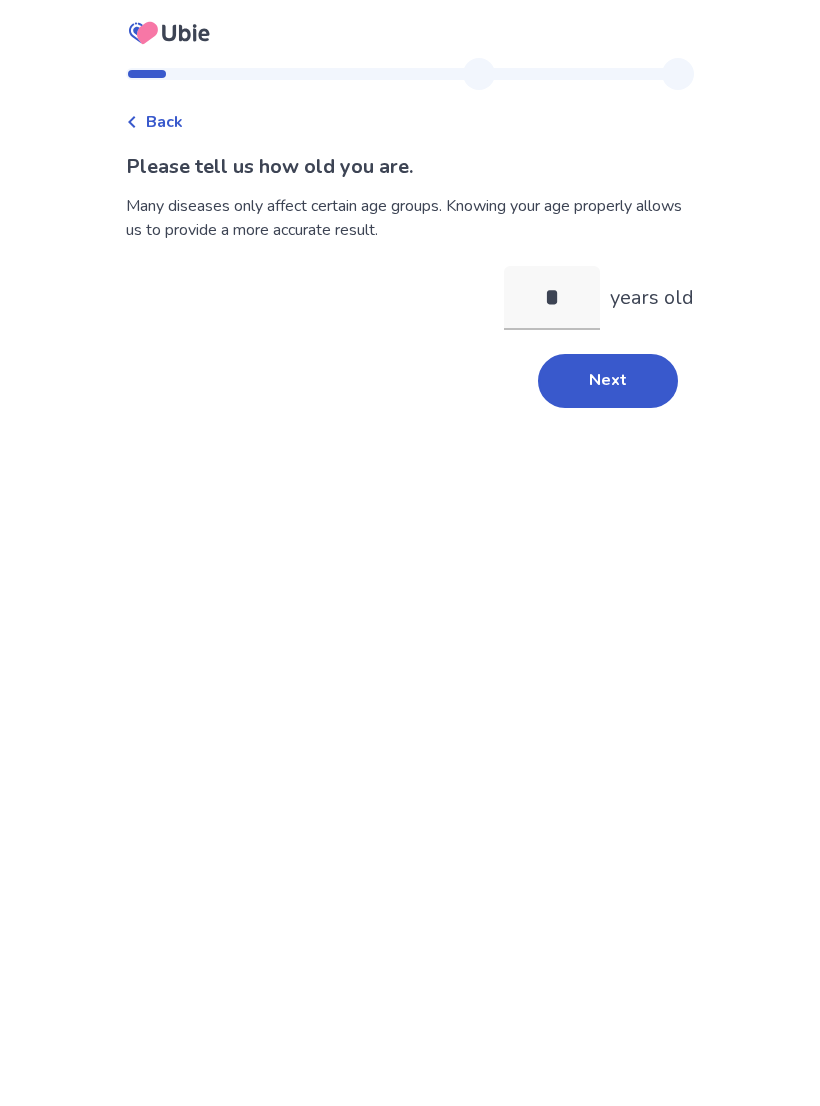 type on "**" 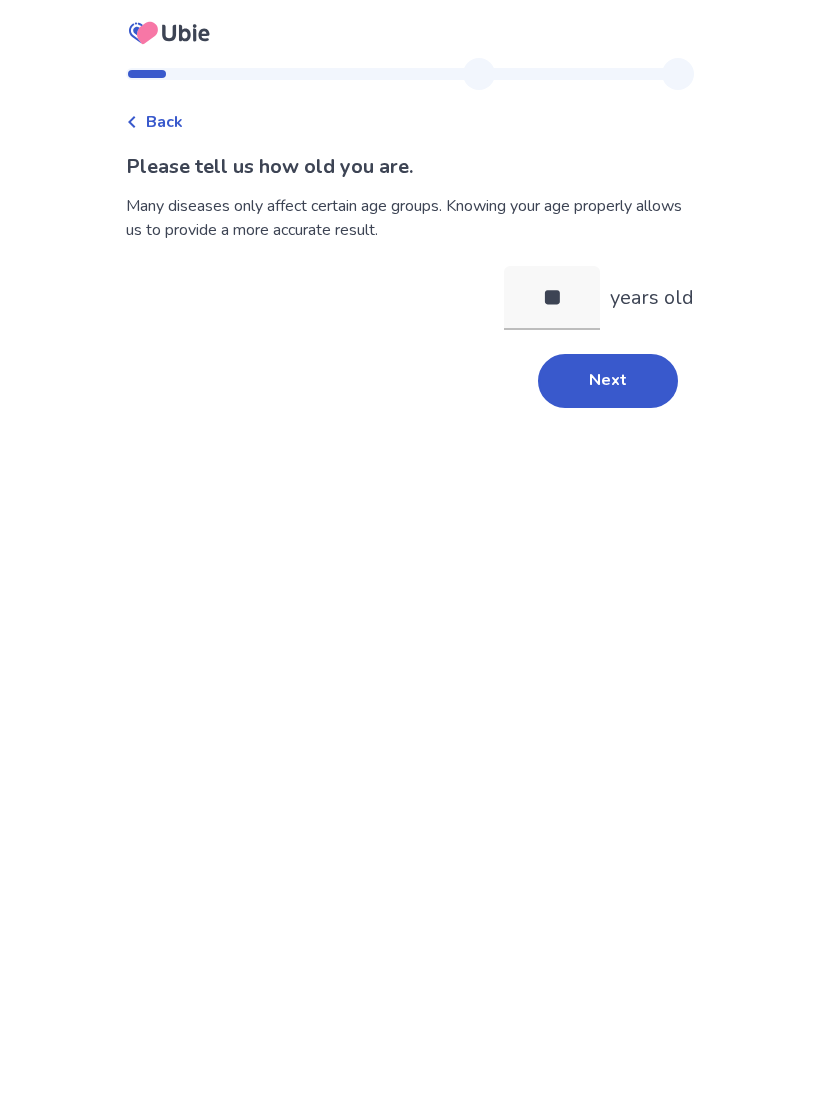 click on "Next" at bounding box center [608, 381] 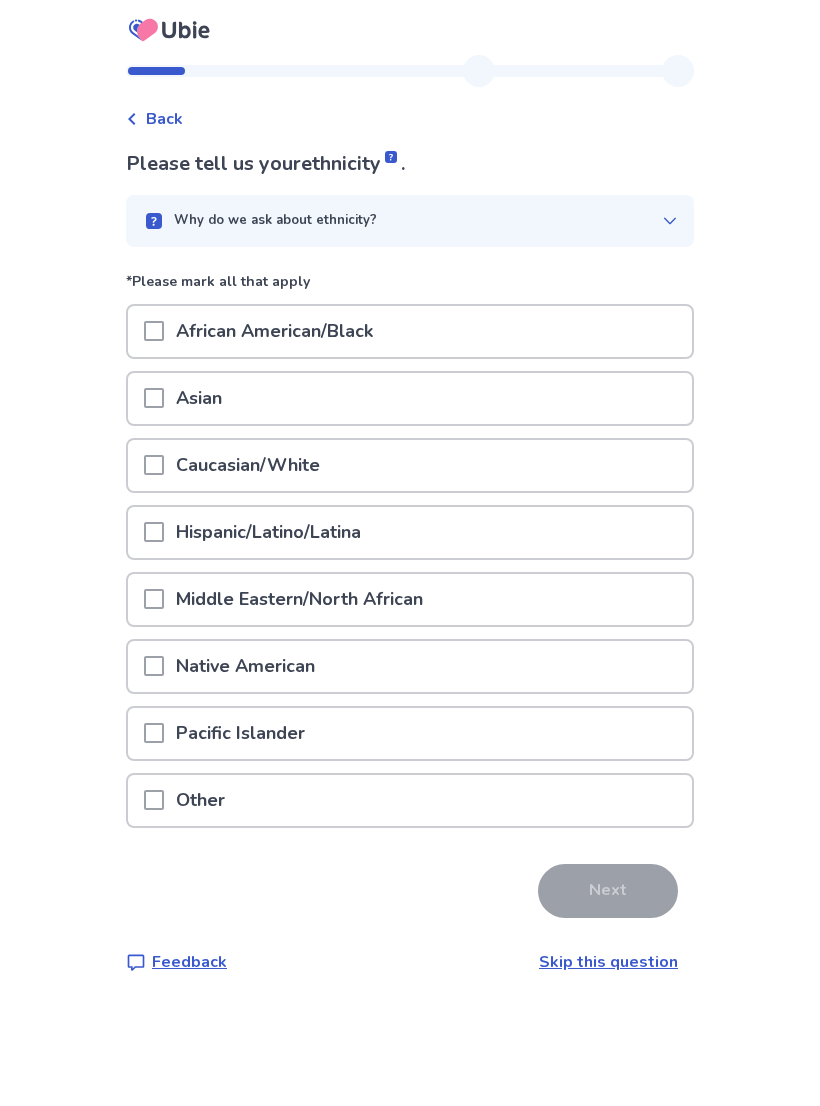 scroll, scrollTop: 31, scrollLeft: 0, axis: vertical 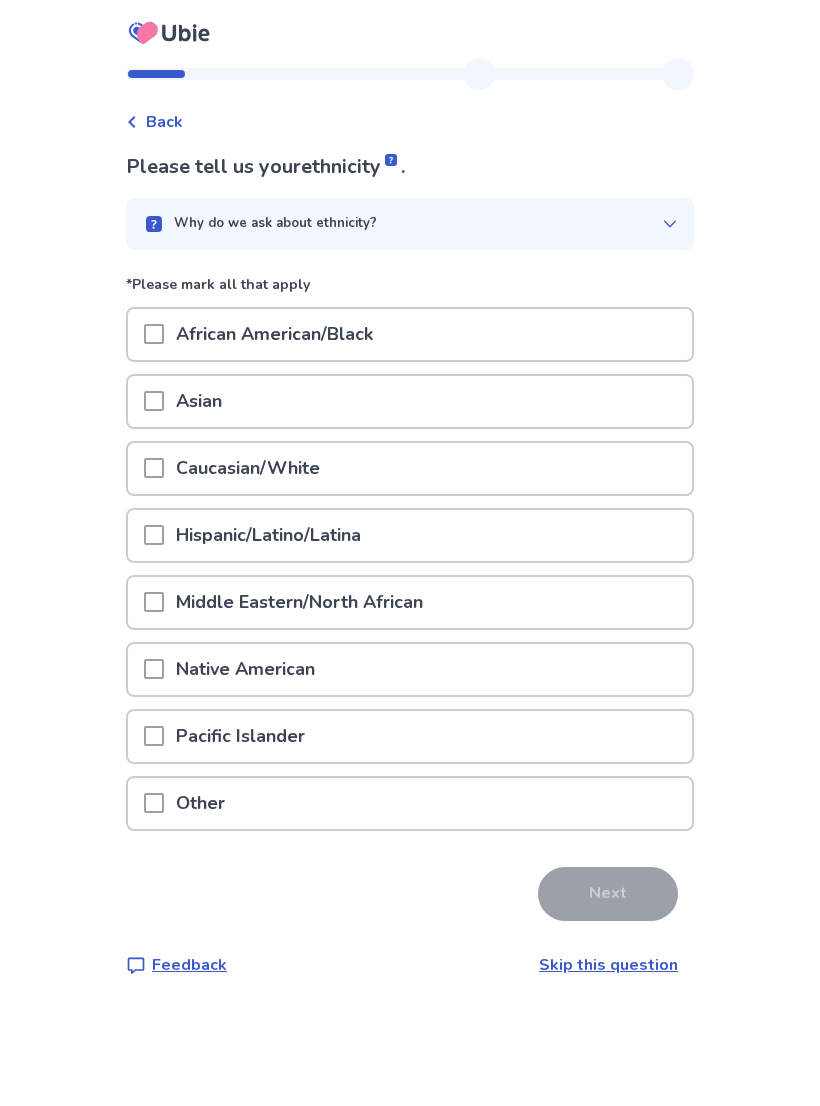 click on "Caucasian/White" at bounding box center [410, 468] 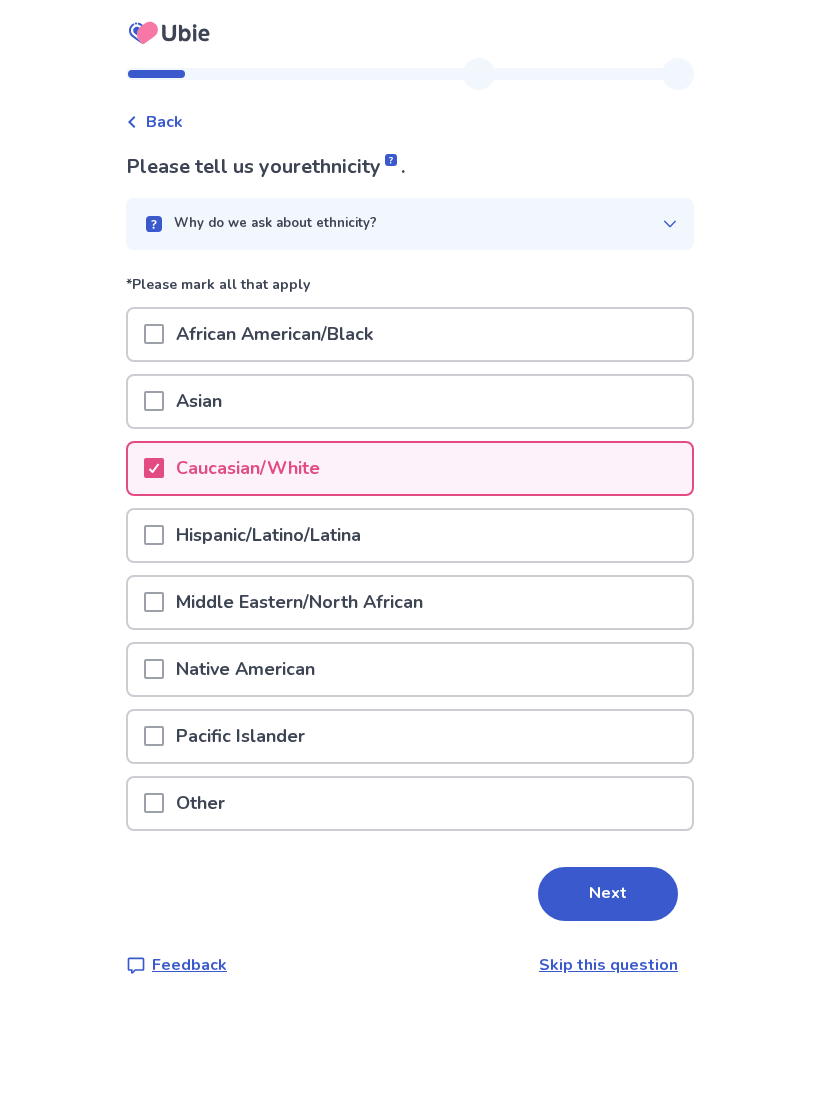 click on "Next" at bounding box center (608, 894) 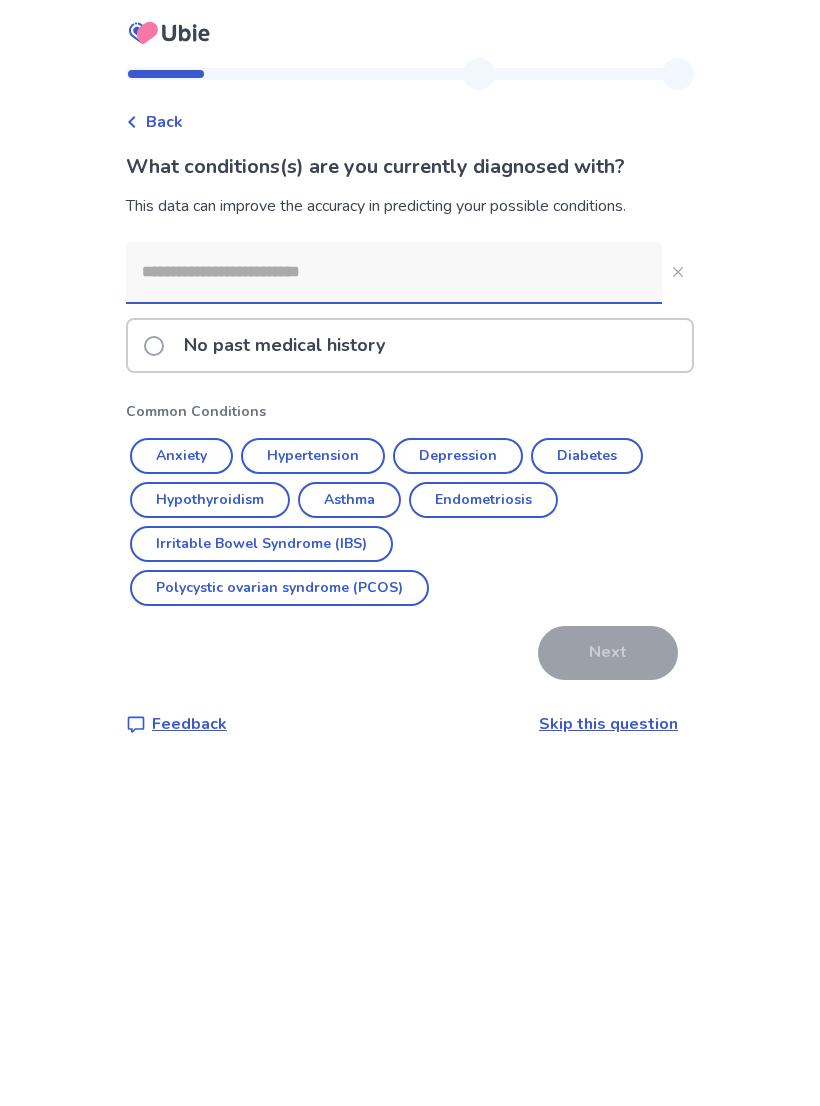 click on "Irritable Bowel Syndrome (IBS)" at bounding box center (261, 544) 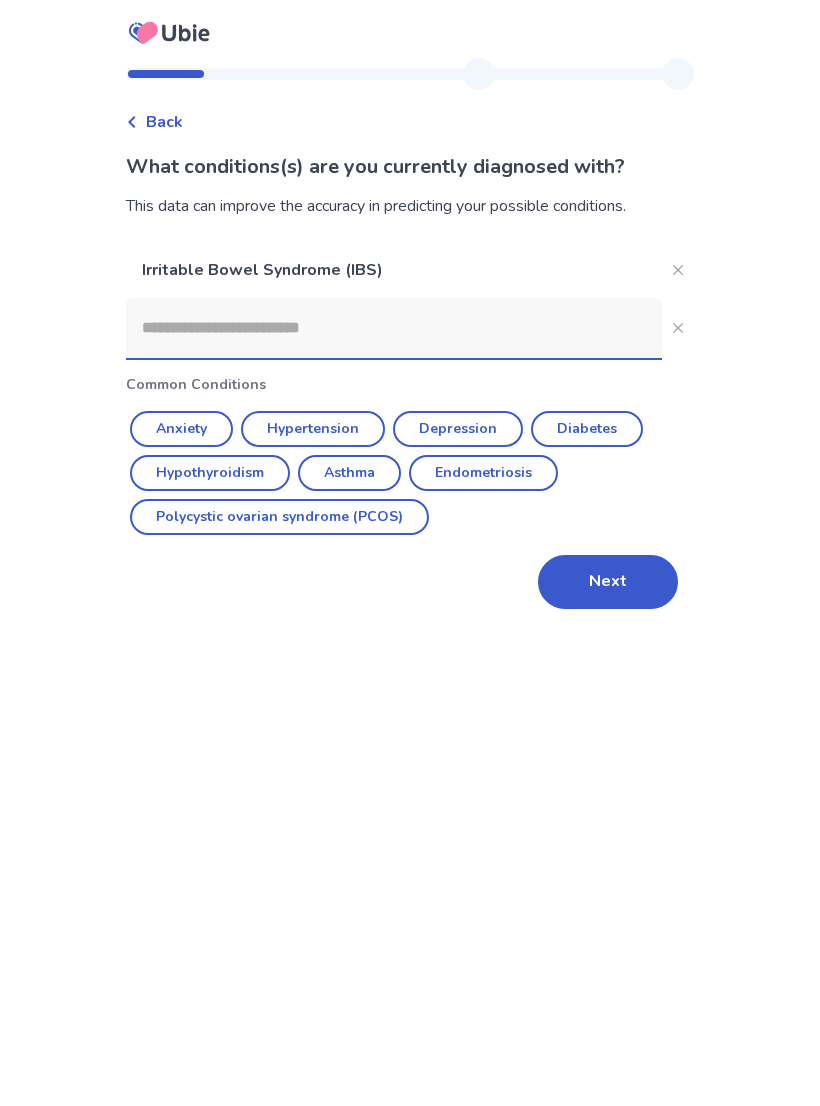 click on "Anxiety" at bounding box center [181, 429] 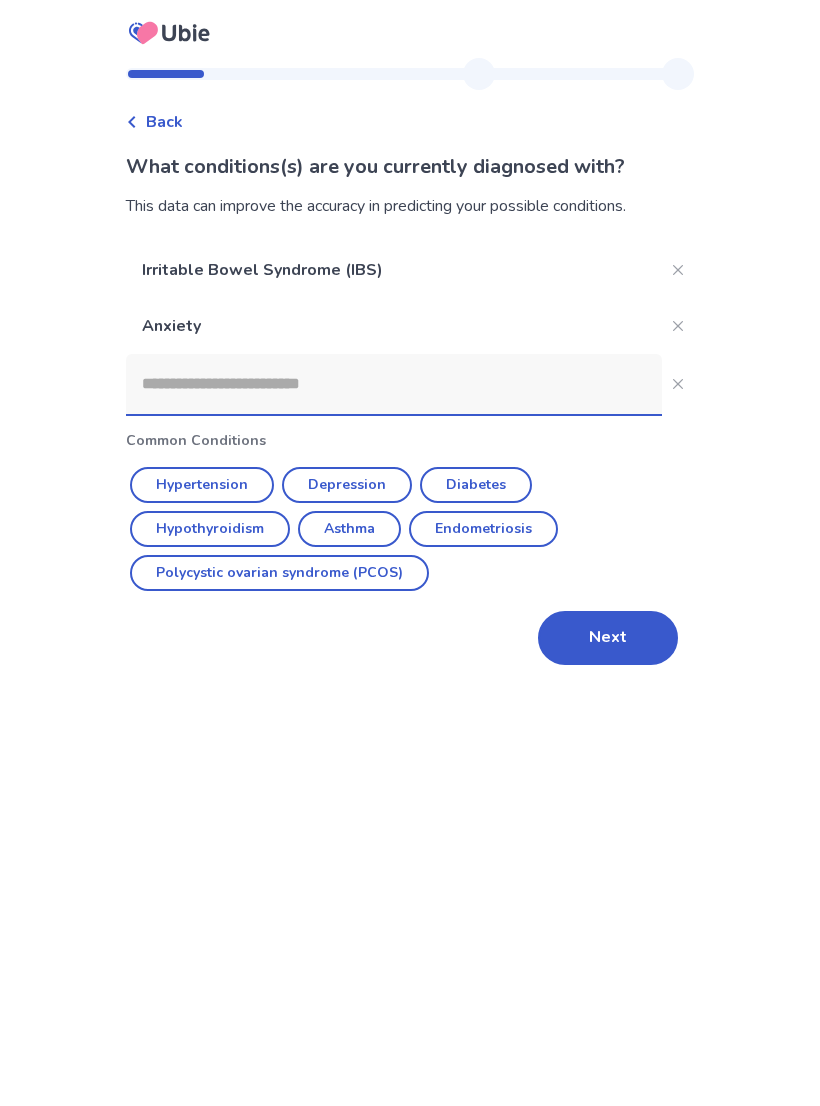 click on "Depression" at bounding box center [347, 485] 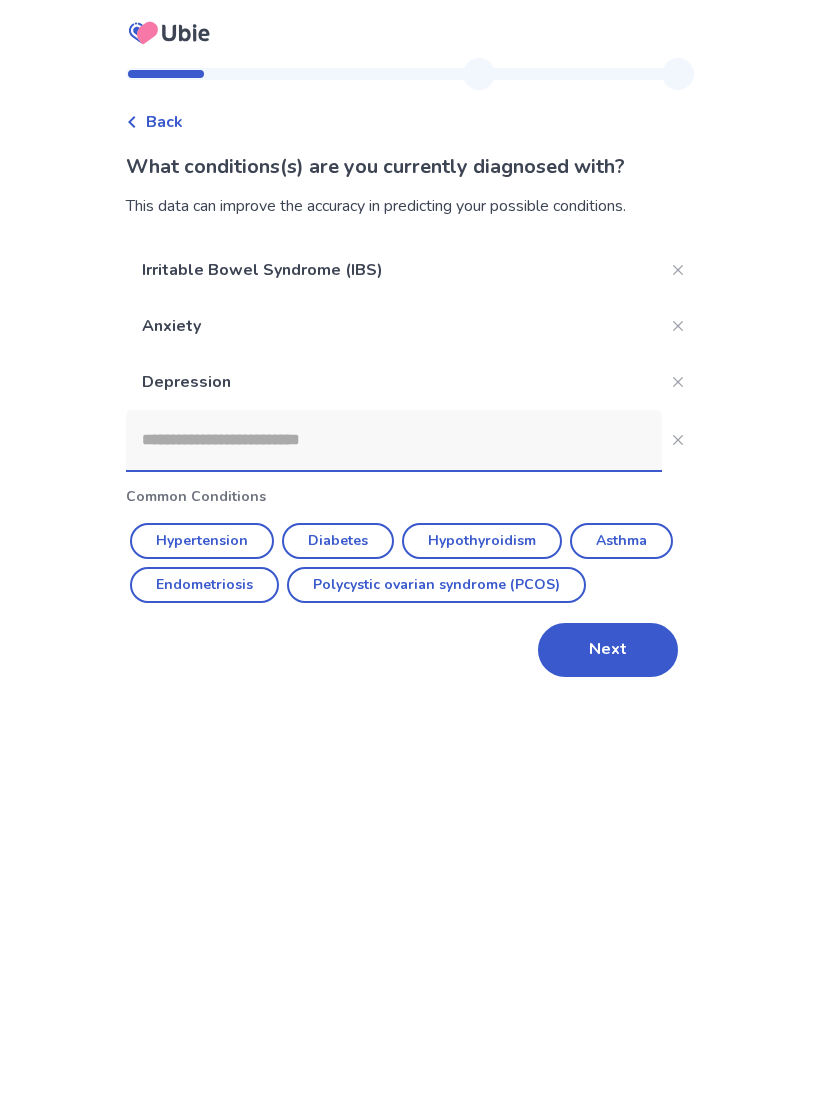 click on "Next" at bounding box center (608, 650) 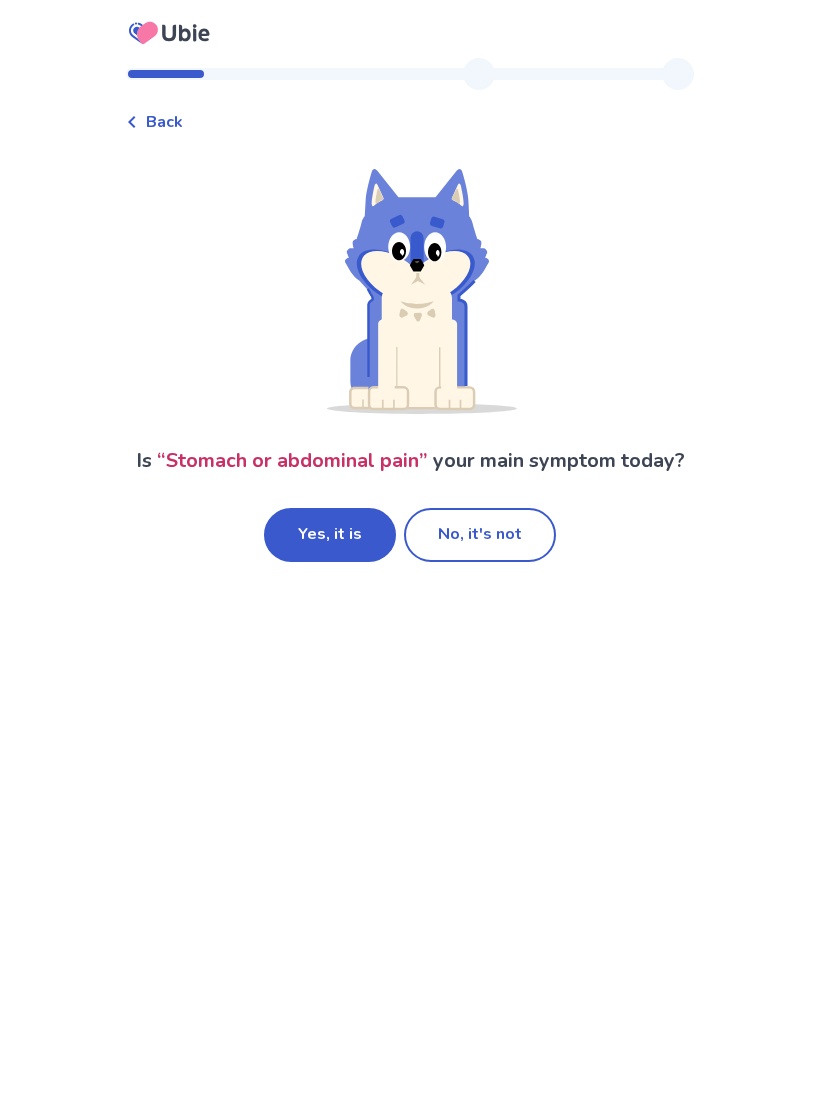click on "No, it's not" at bounding box center [480, 535] 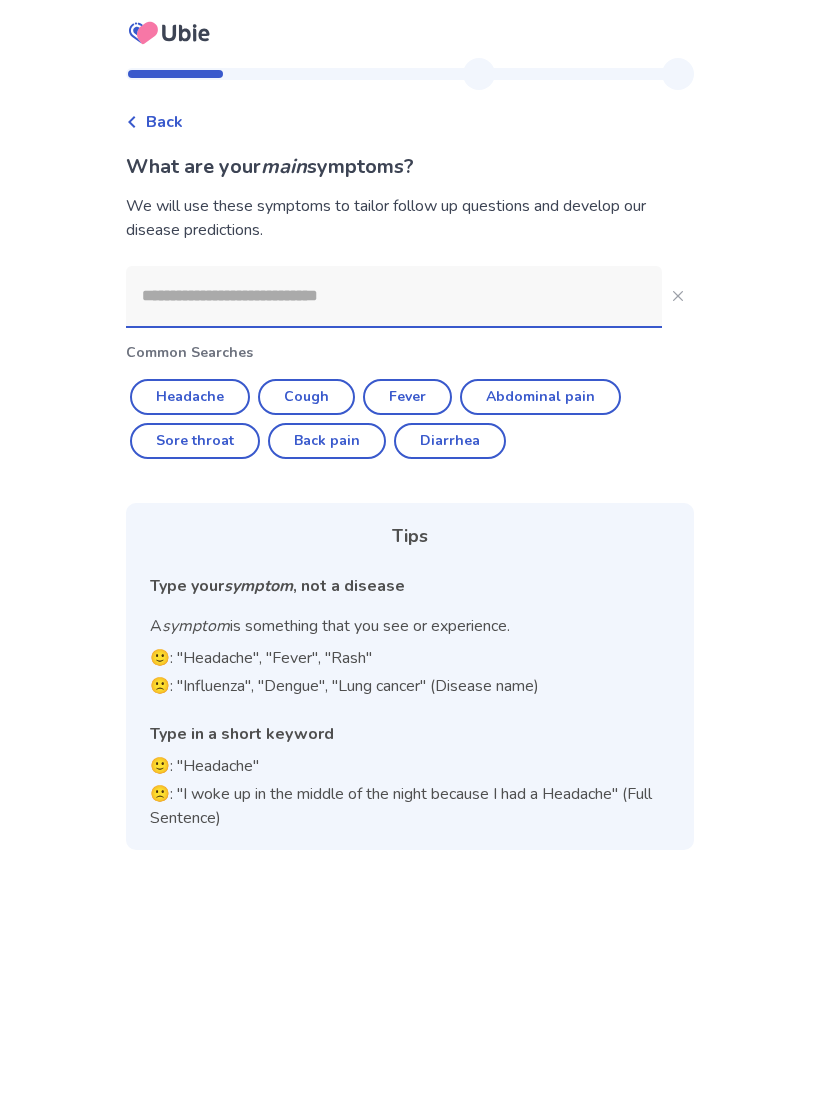 click on "Back pain" 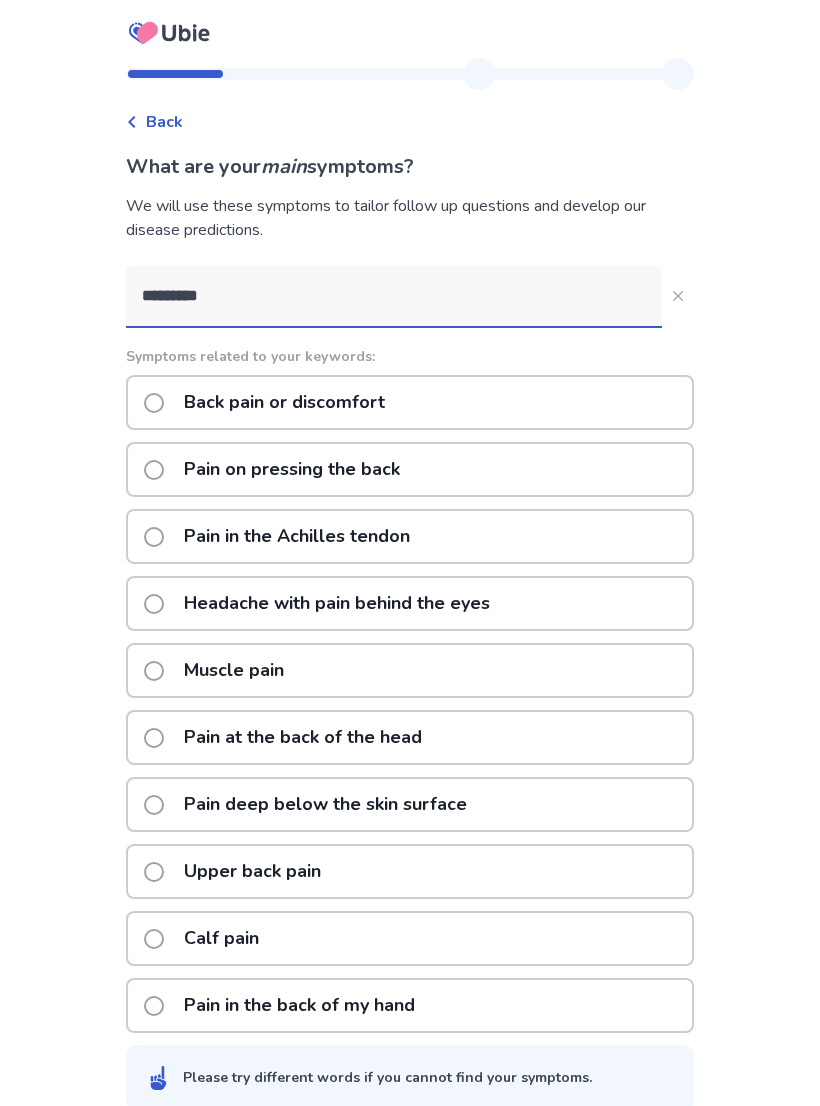 scroll, scrollTop: 31, scrollLeft: 0, axis: vertical 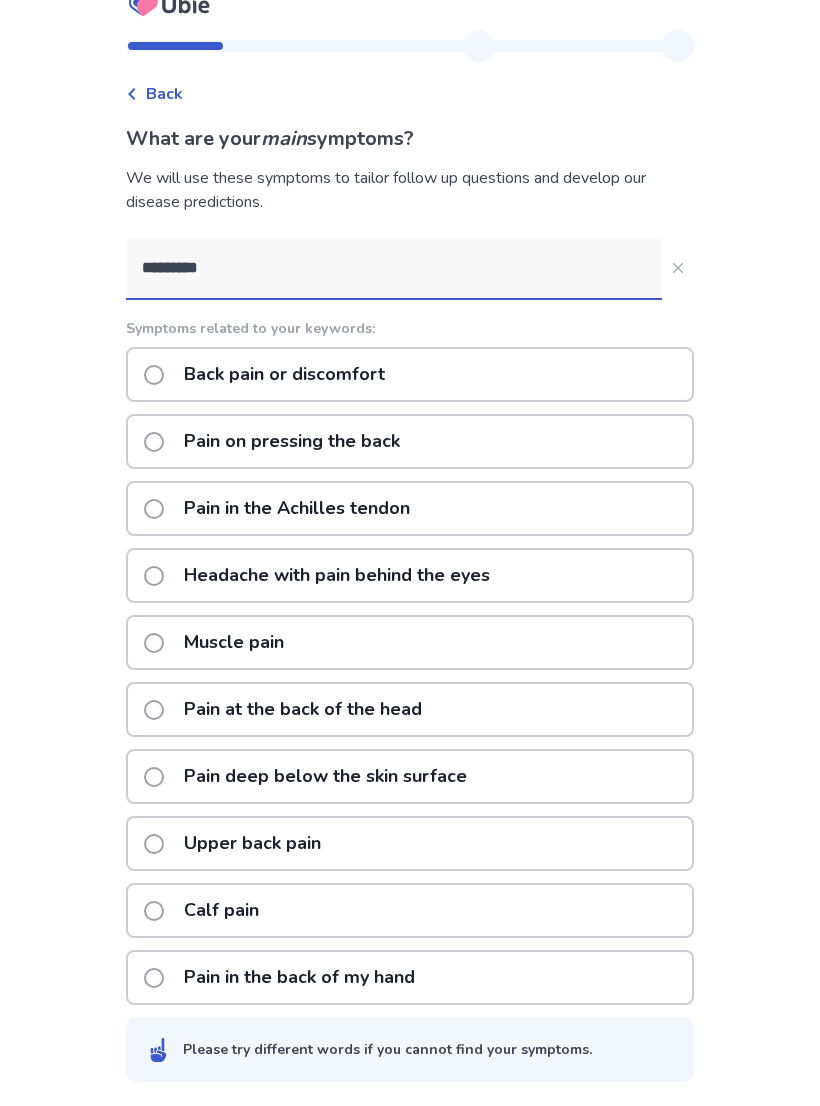 click on "Back pain or discomfort" 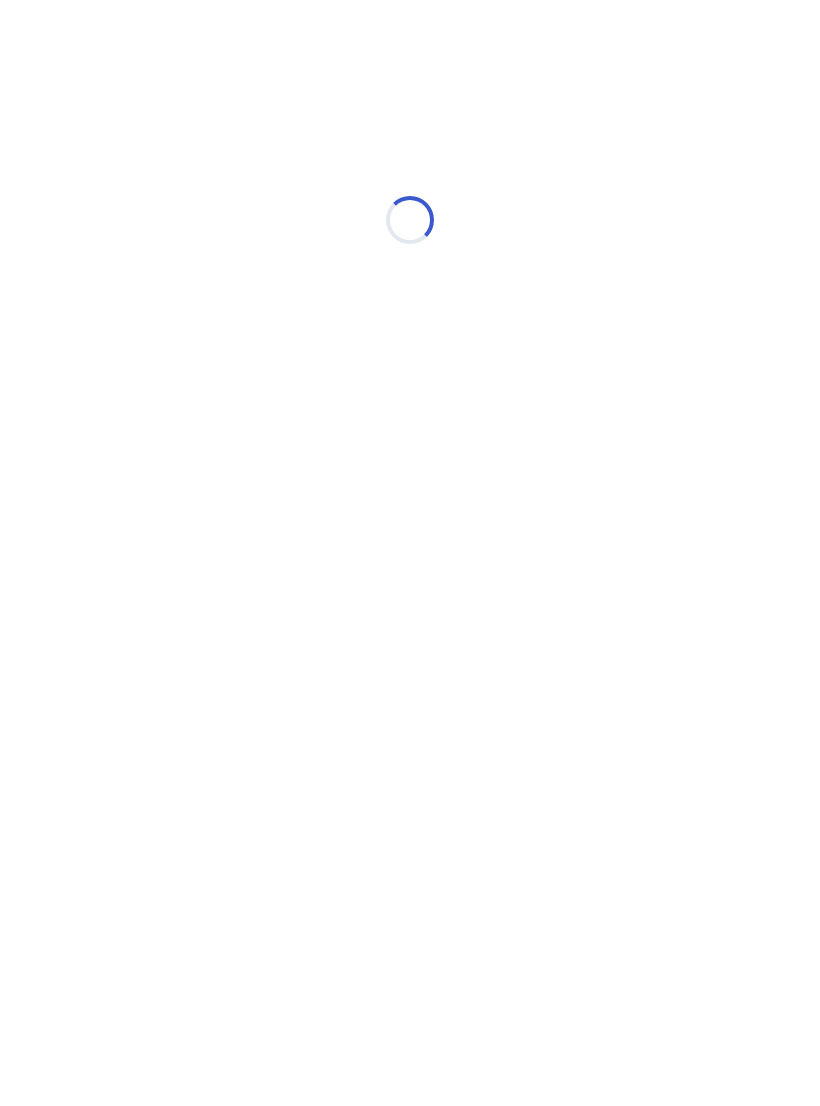 scroll, scrollTop: 0, scrollLeft: 0, axis: both 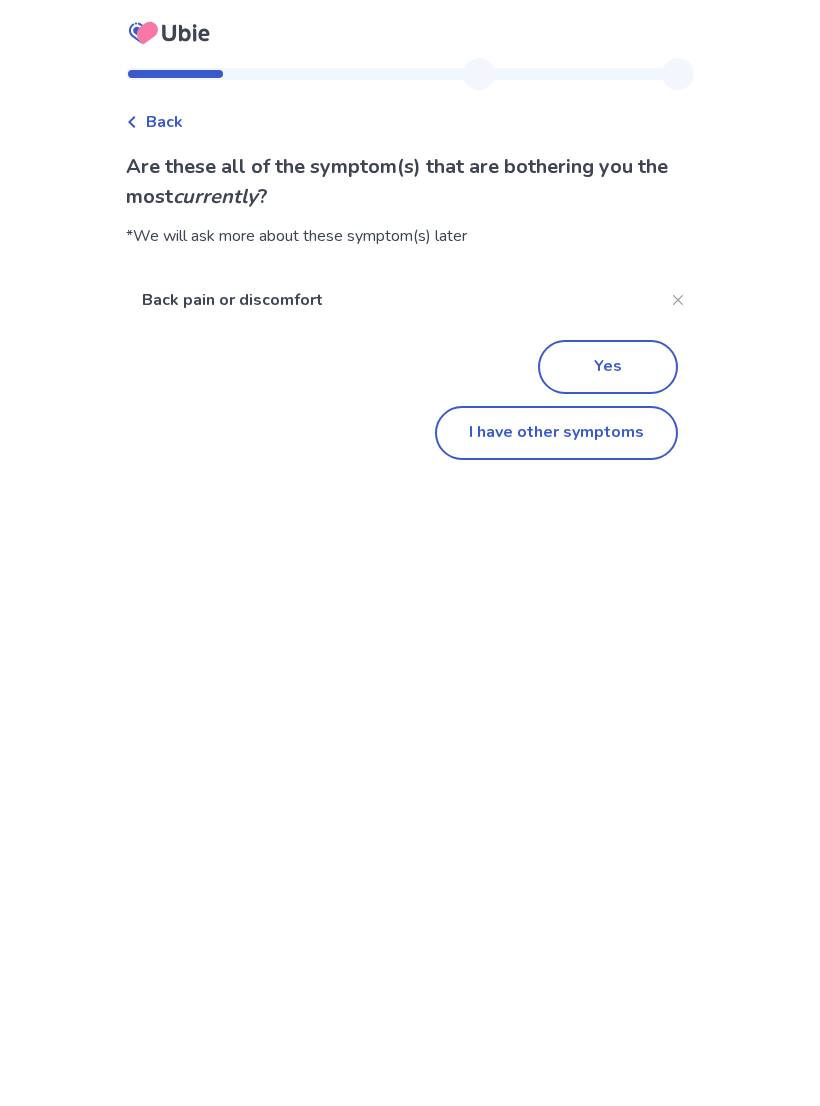 click on "I have other symptoms" 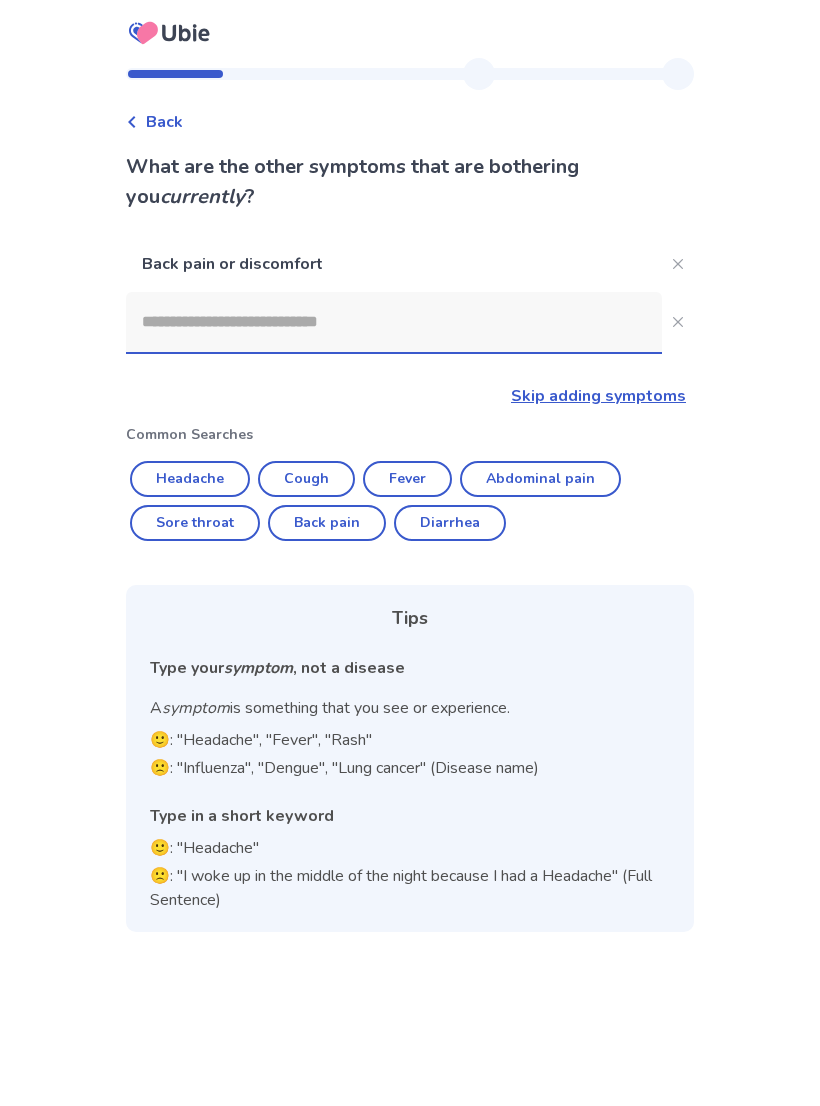 click on "Headache" 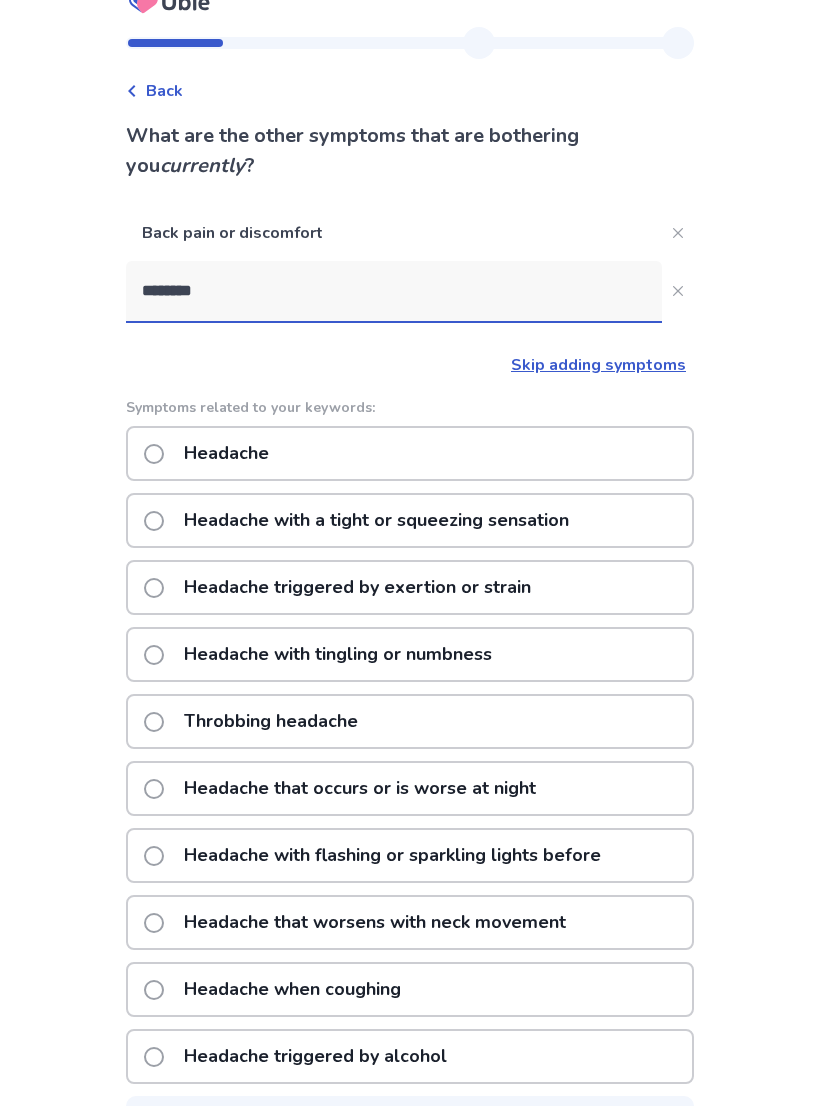 click on "Headache with a tight or squeezing sensation" 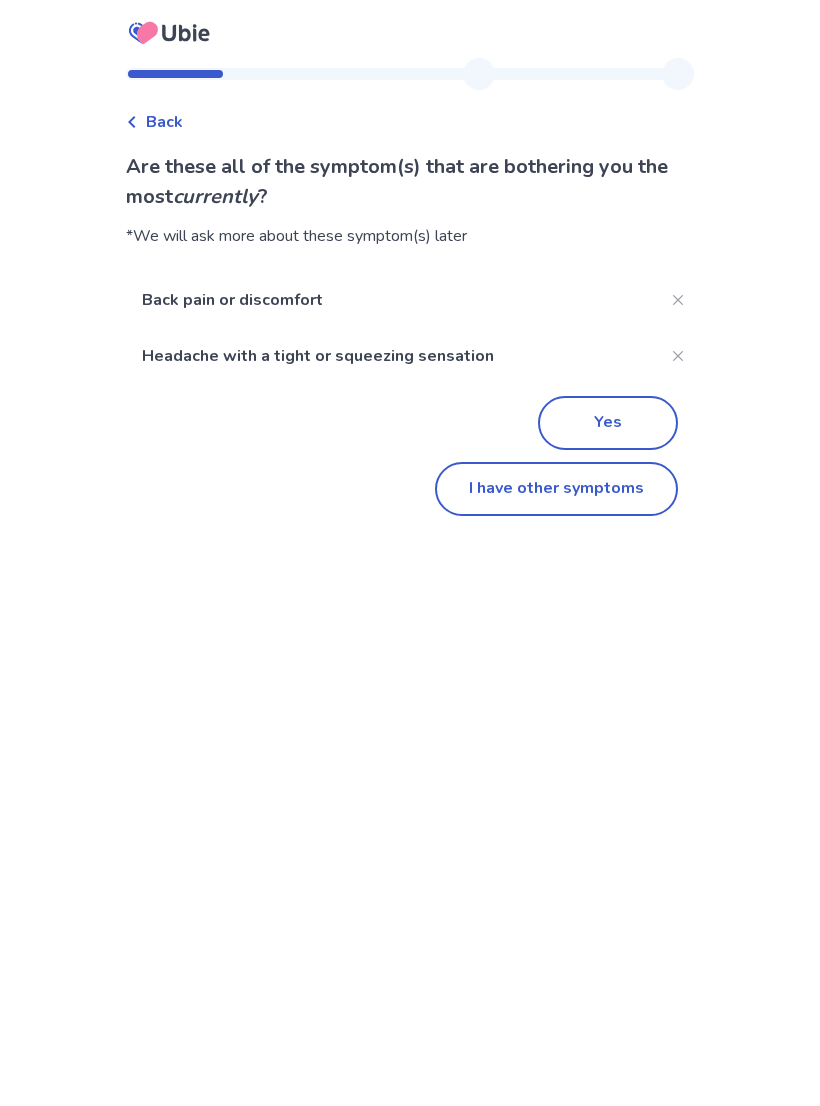 scroll, scrollTop: 0, scrollLeft: 0, axis: both 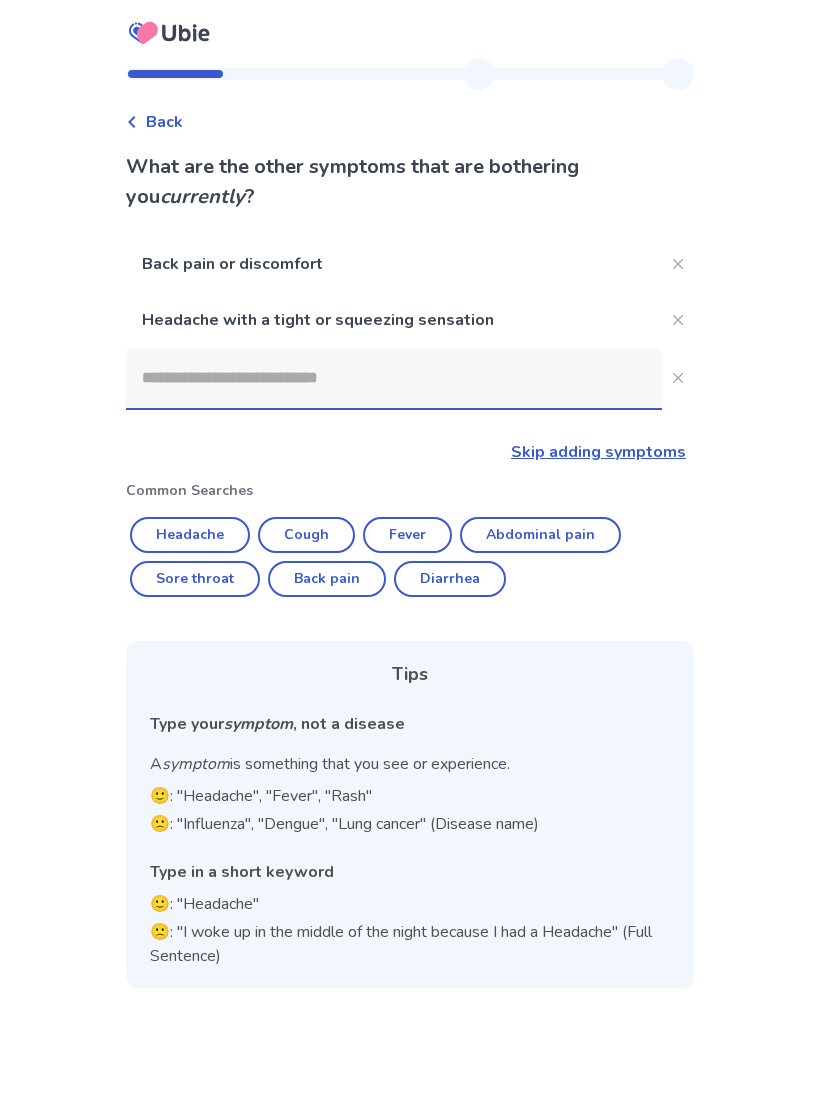 click 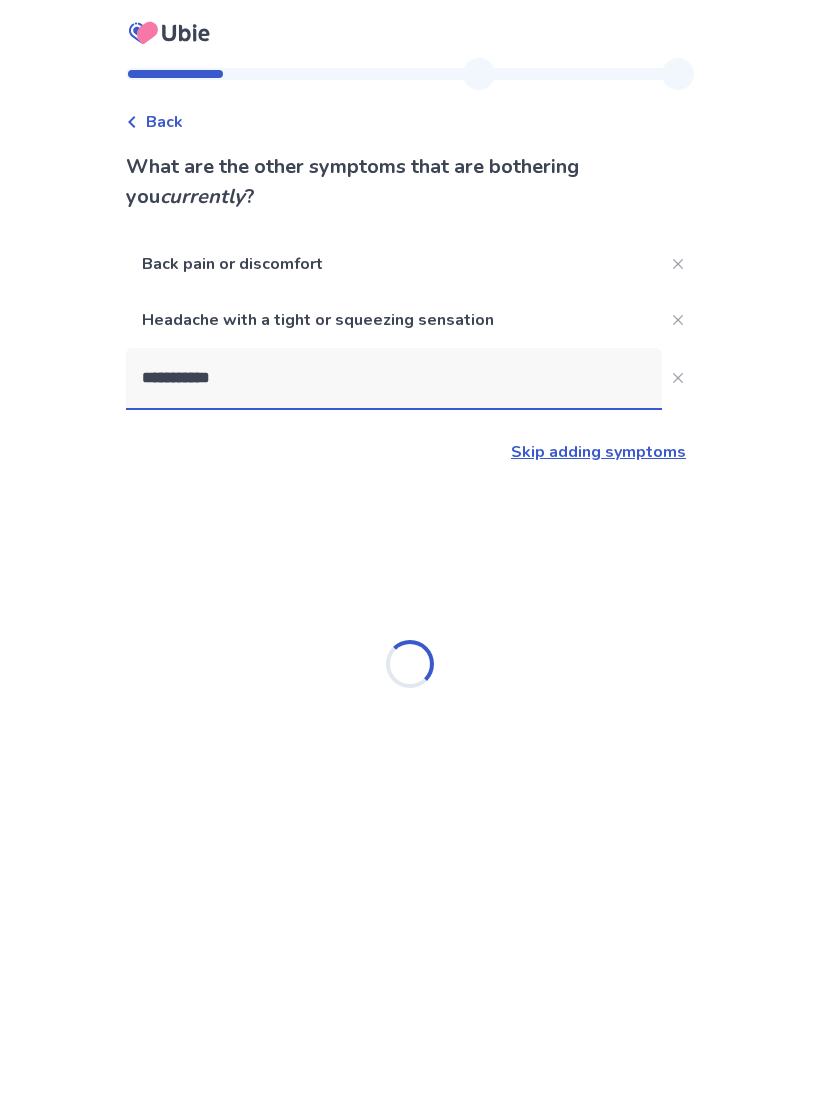 type on "**********" 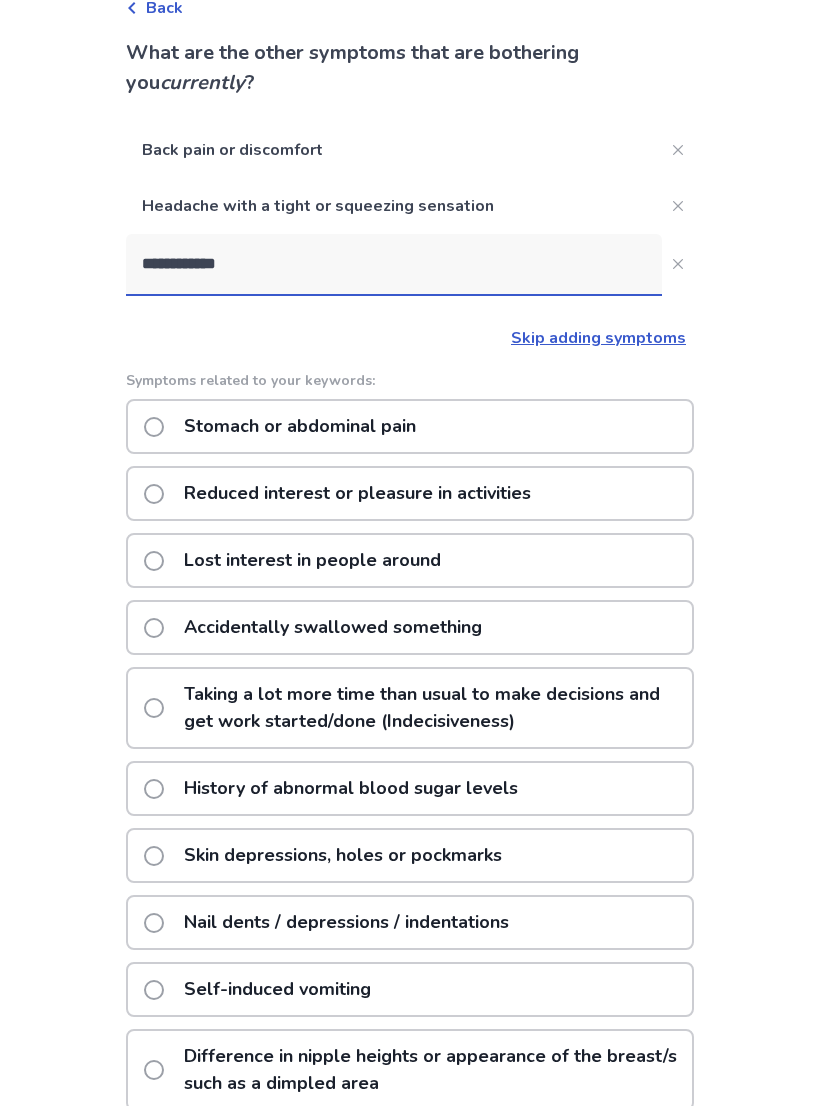 scroll, scrollTop: 112, scrollLeft: 0, axis: vertical 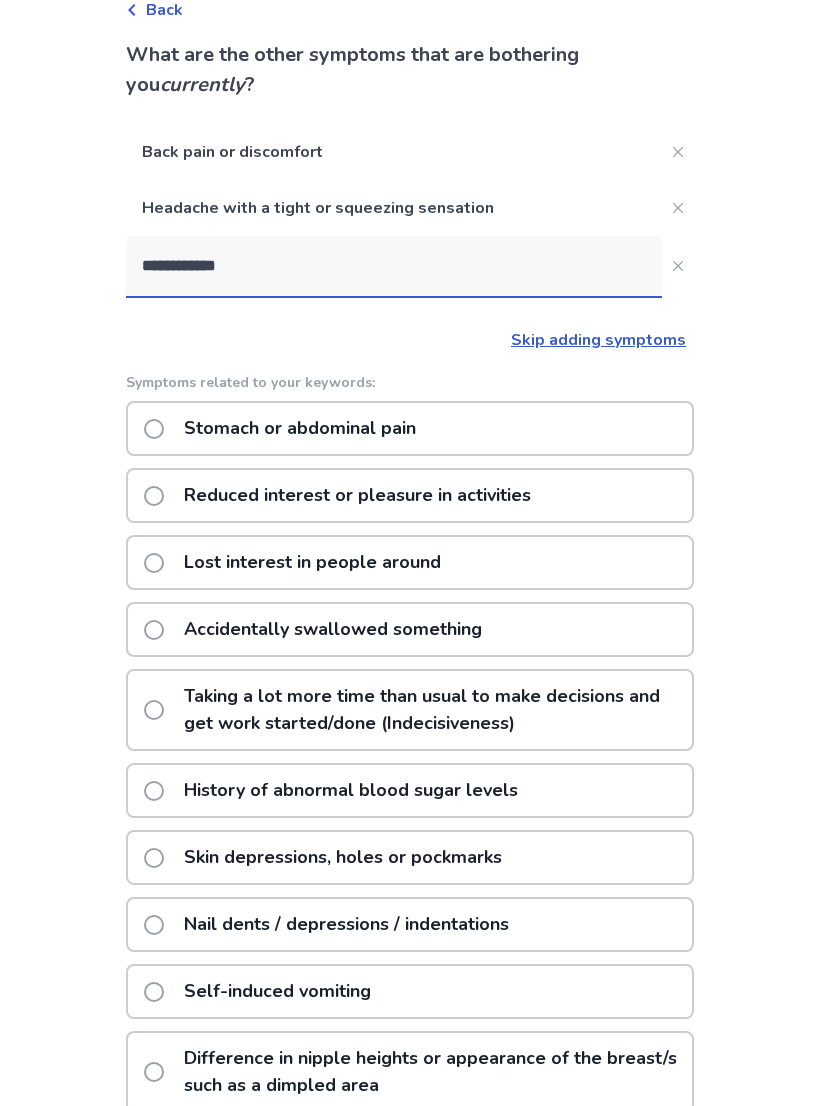 click on "Stomach or abdominal pain" 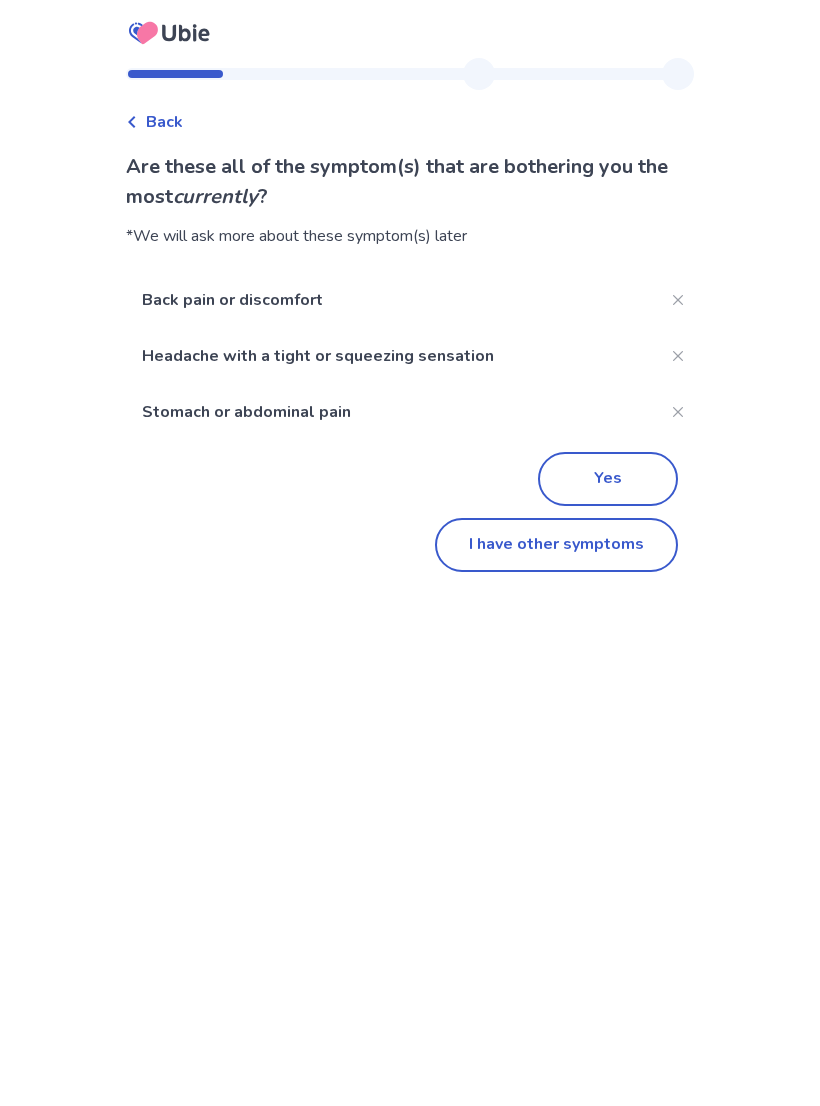 scroll, scrollTop: 0, scrollLeft: 0, axis: both 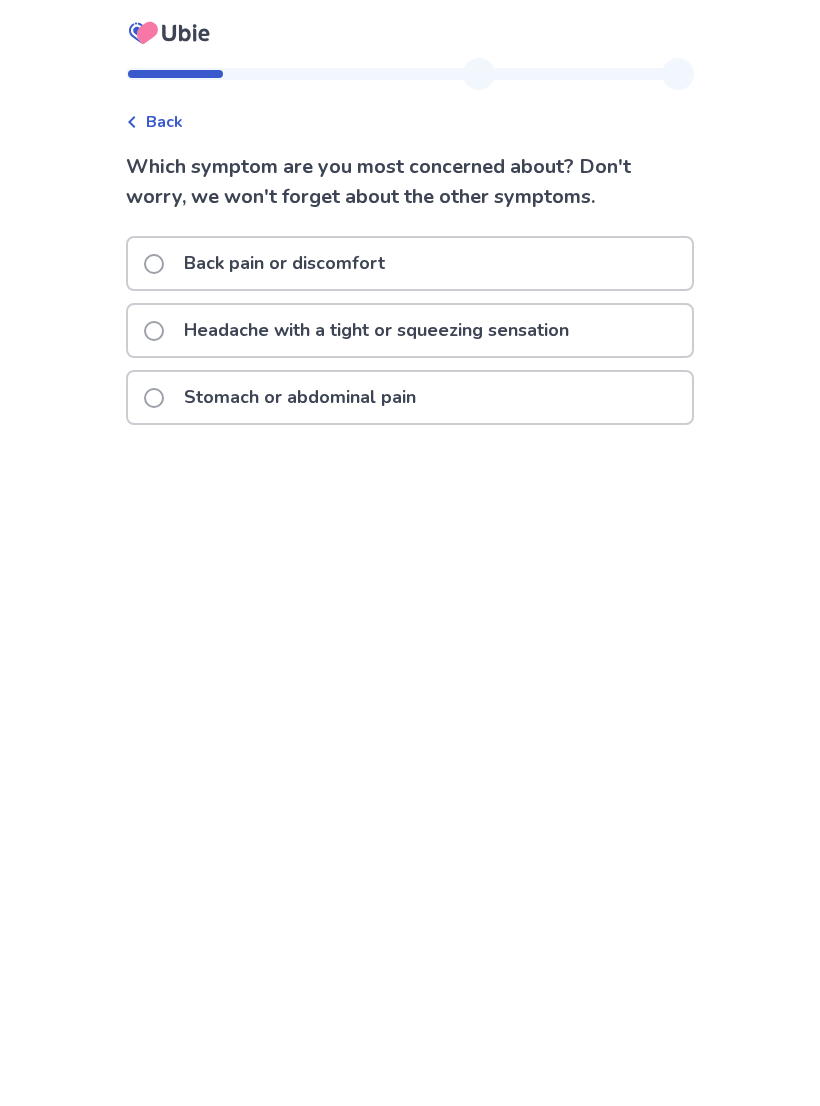 click on "Back pain or discomfort" 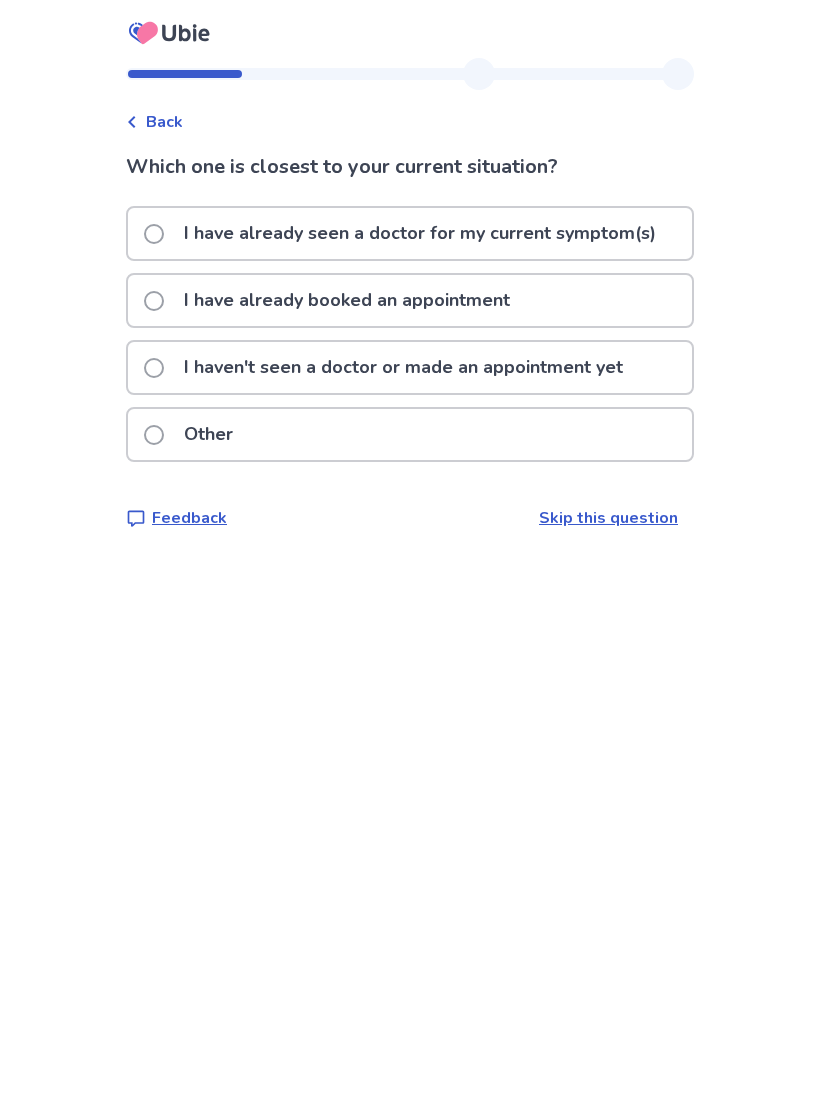 click on "I haven't seen a doctor or made an appointment yet" at bounding box center [403, 367] 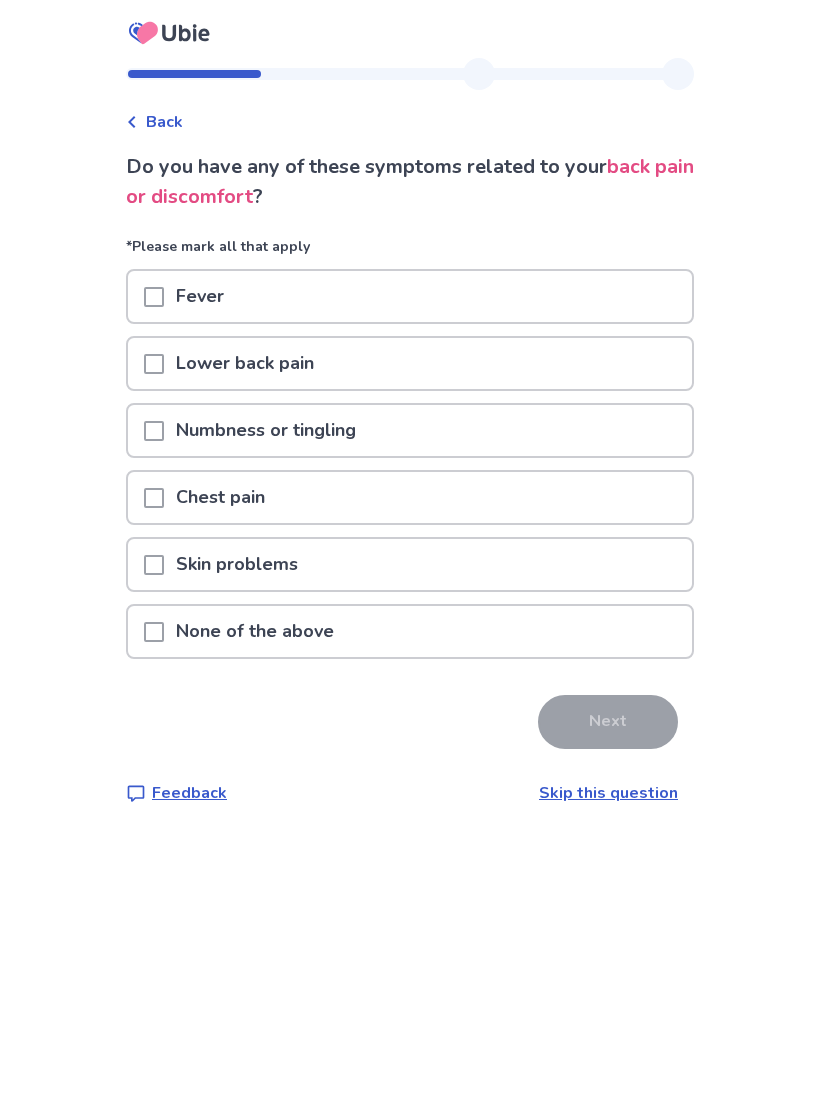 click on "None of the above" at bounding box center [410, 631] 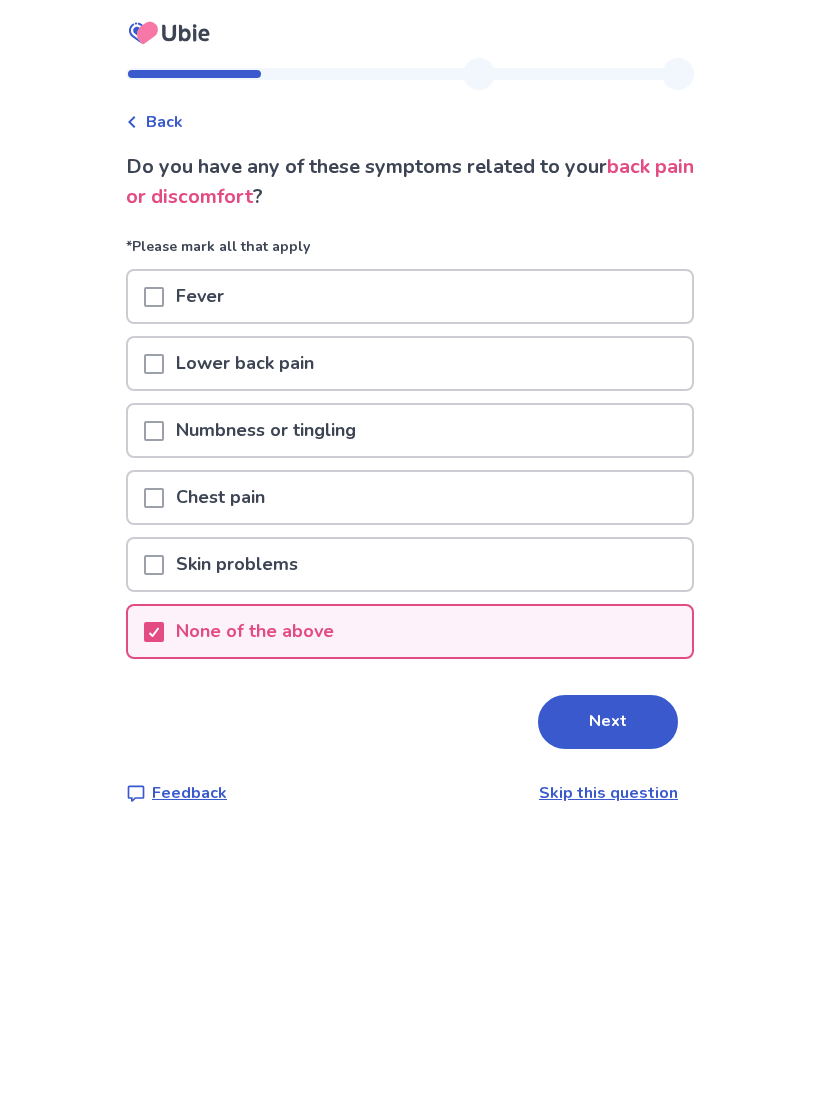 click on "Lower back pain" at bounding box center [410, 363] 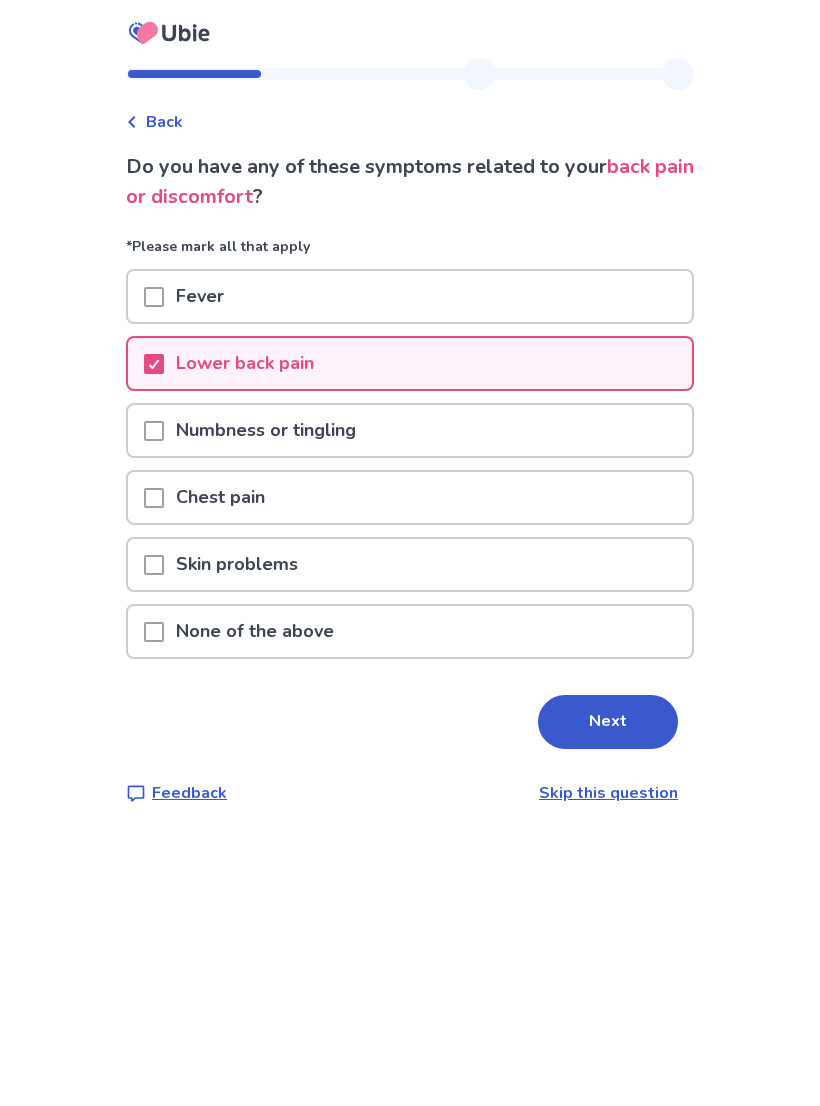 click on "Numbness or tingling" at bounding box center [410, 430] 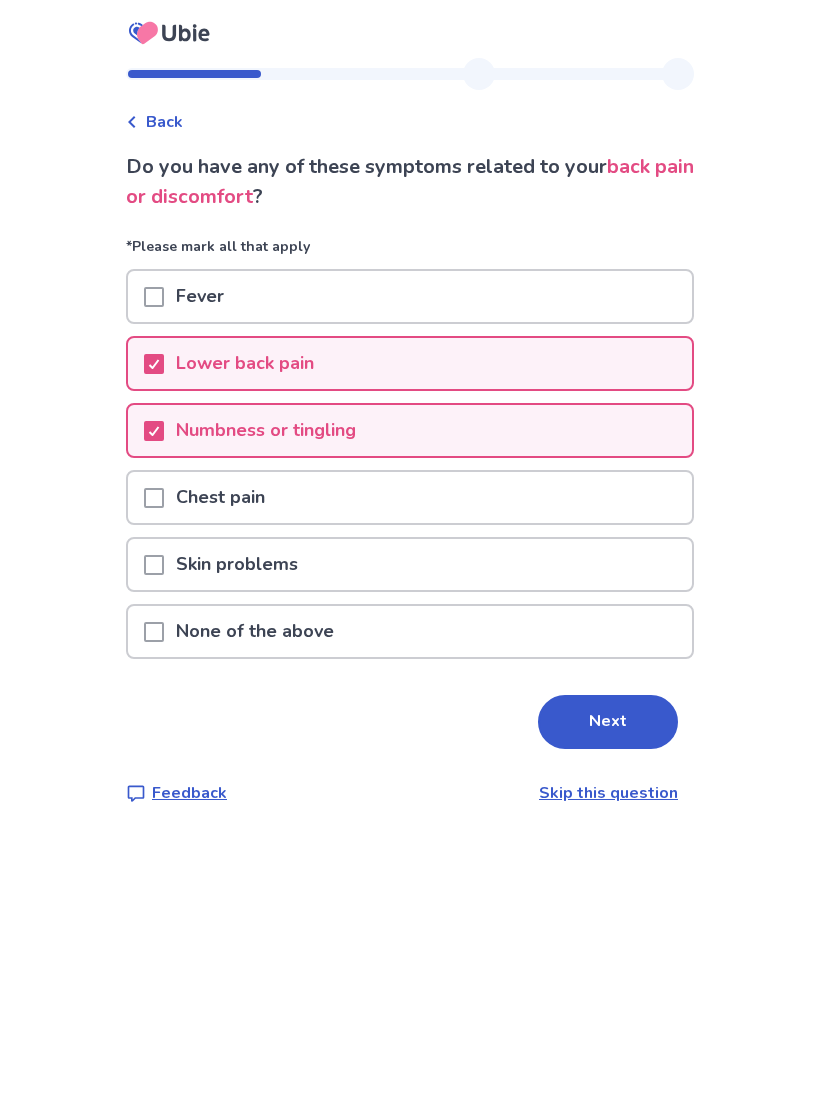 click on "Next" at bounding box center (608, 722) 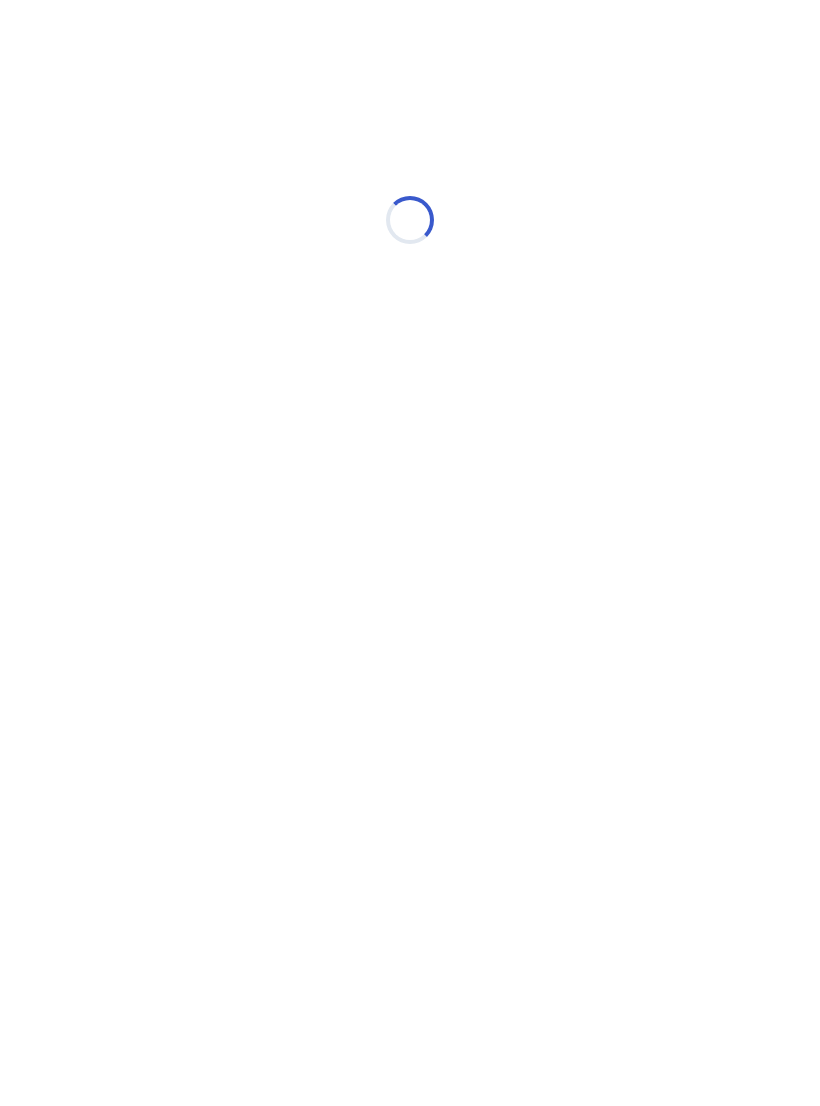 select on "*" 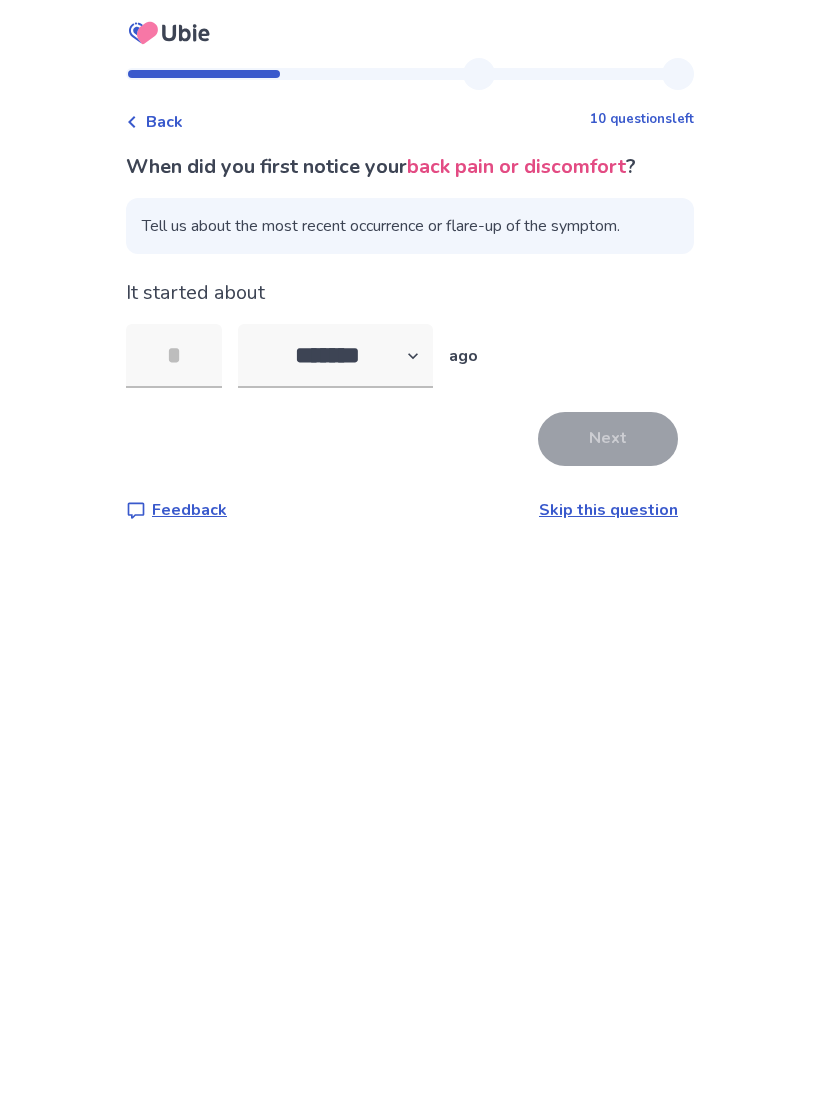 click on "Skip this question" at bounding box center (608, 510) 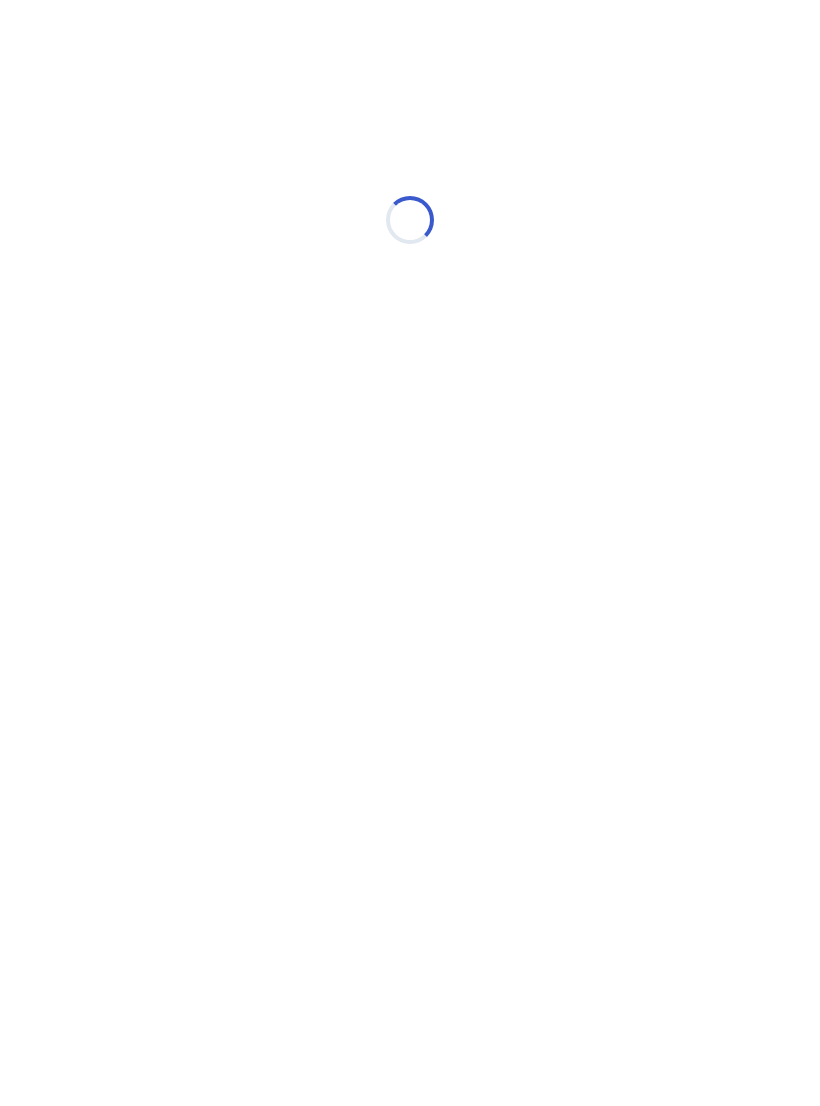 select on "*" 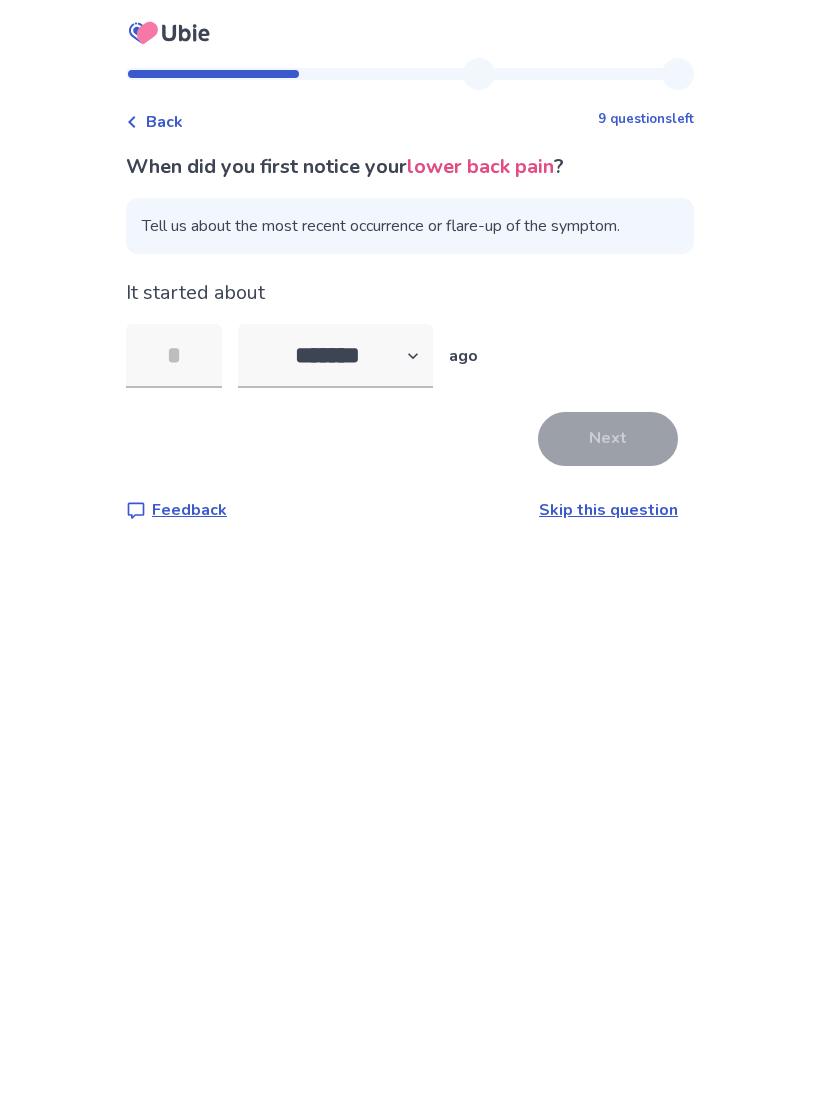 click on "Skip this question" at bounding box center (608, 510) 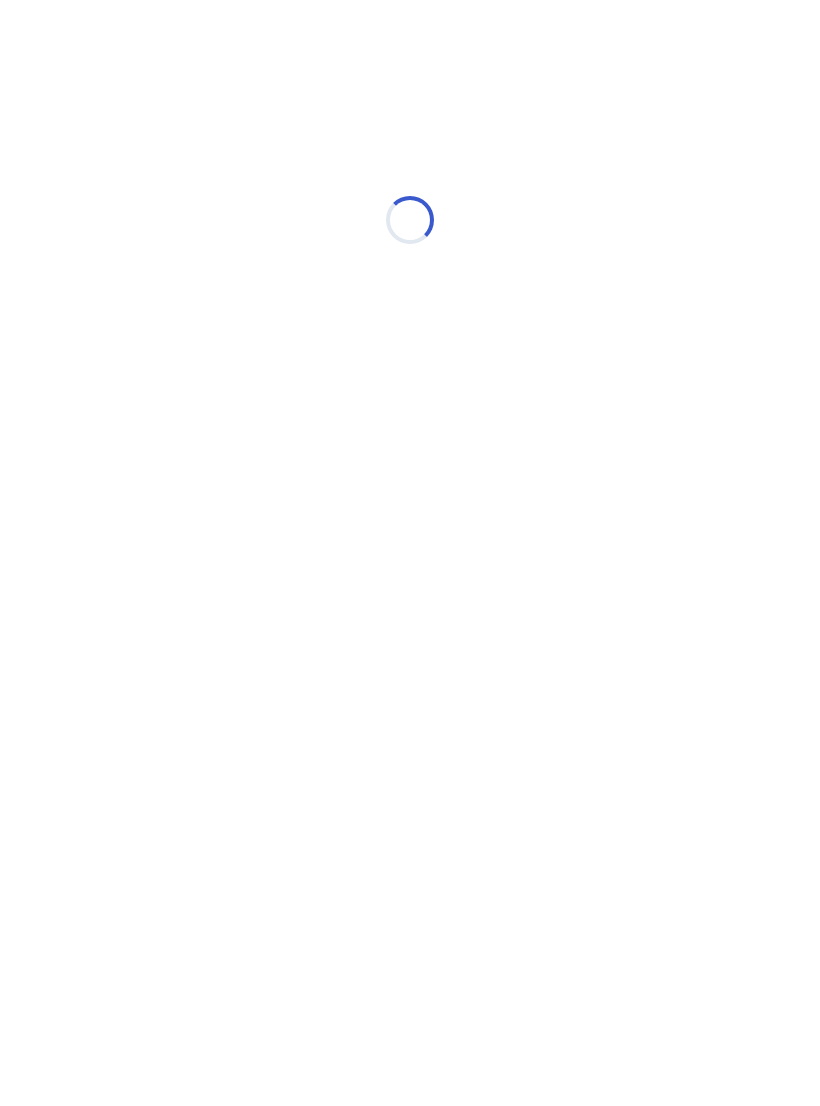 select on "*" 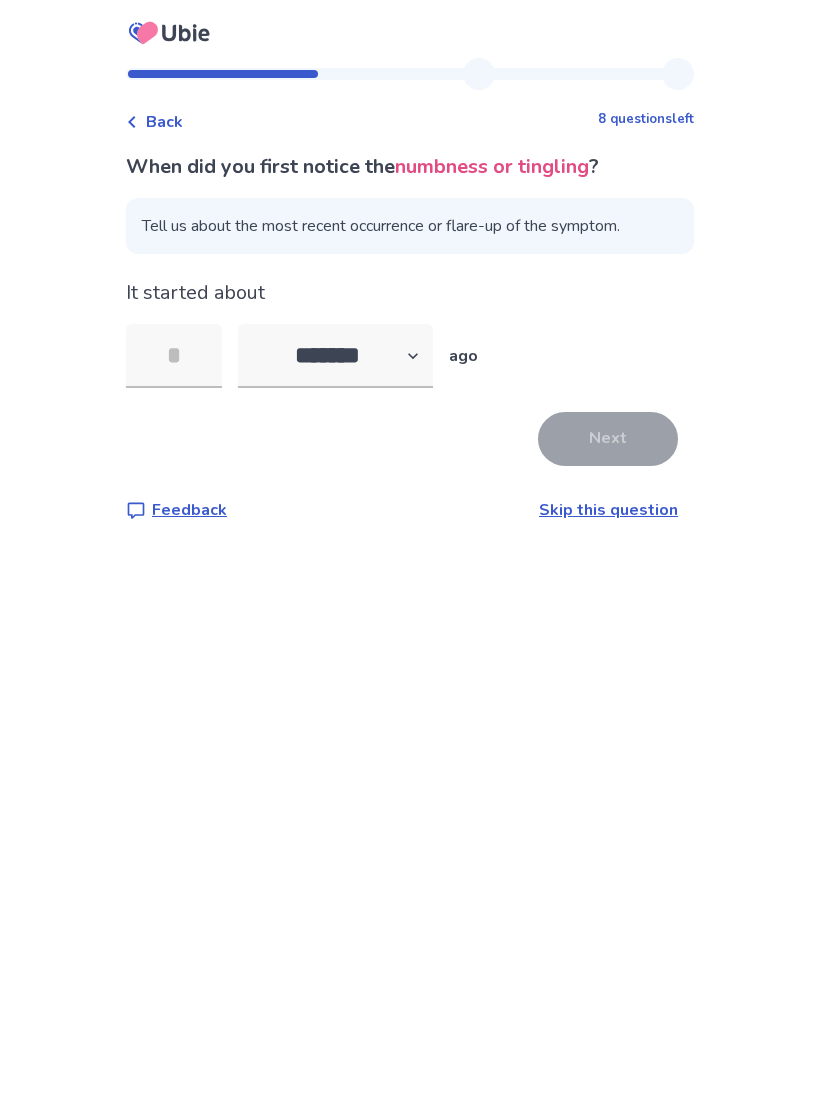 click on "Skip this question" at bounding box center (608, 510) 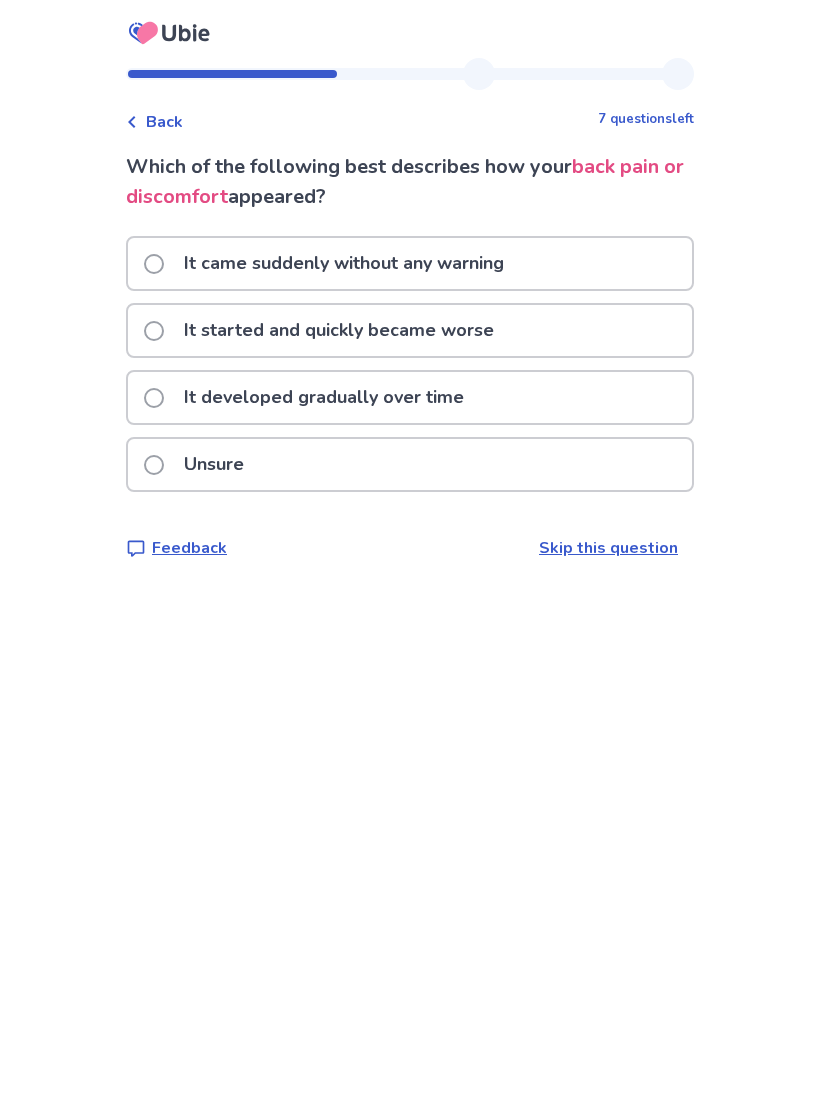 click on "It came suddenly without any warning" at bounding box center (410, 263) 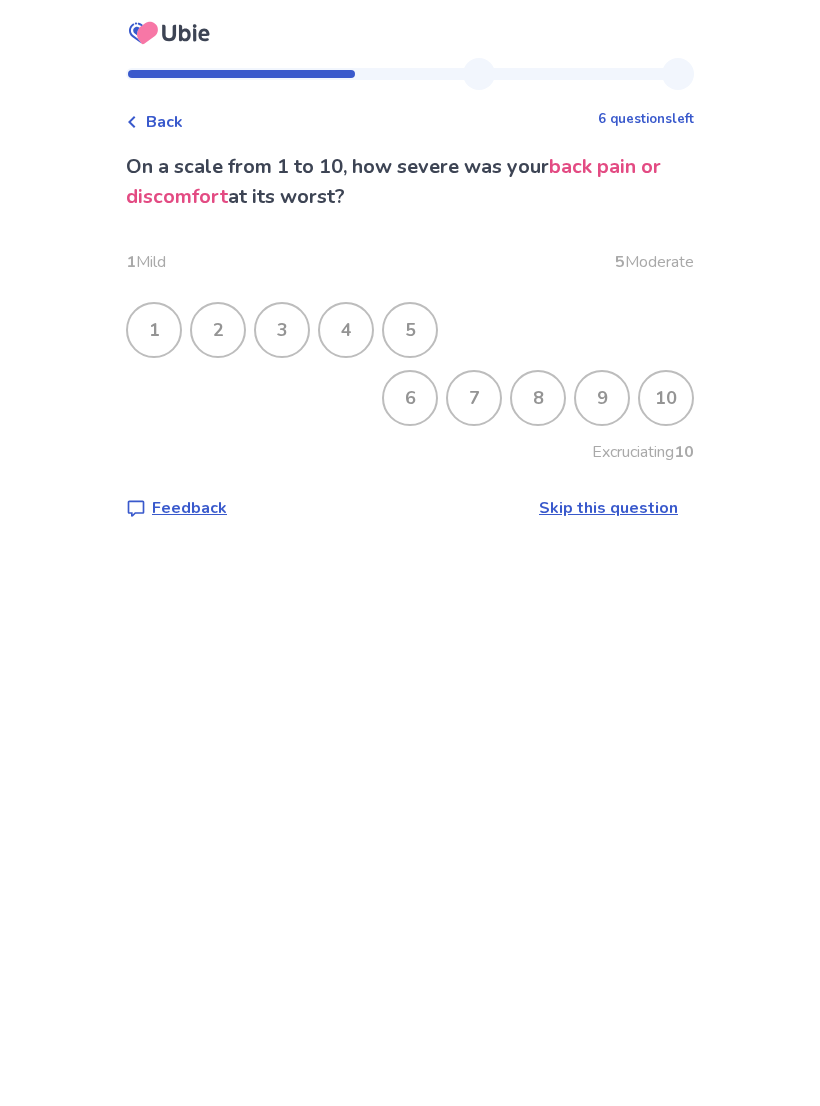 click on "5" at bounding box center (410, 330) 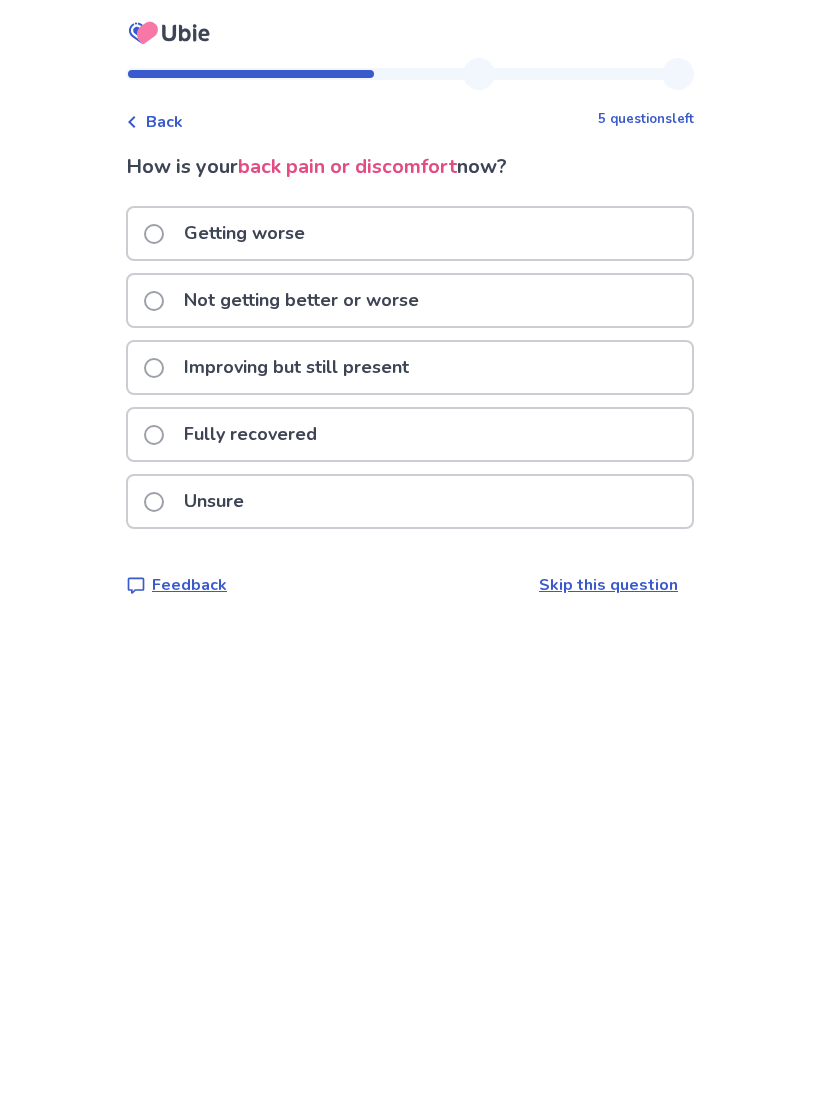 click on "Not getting better or worse" at bounding box center [410, 300] 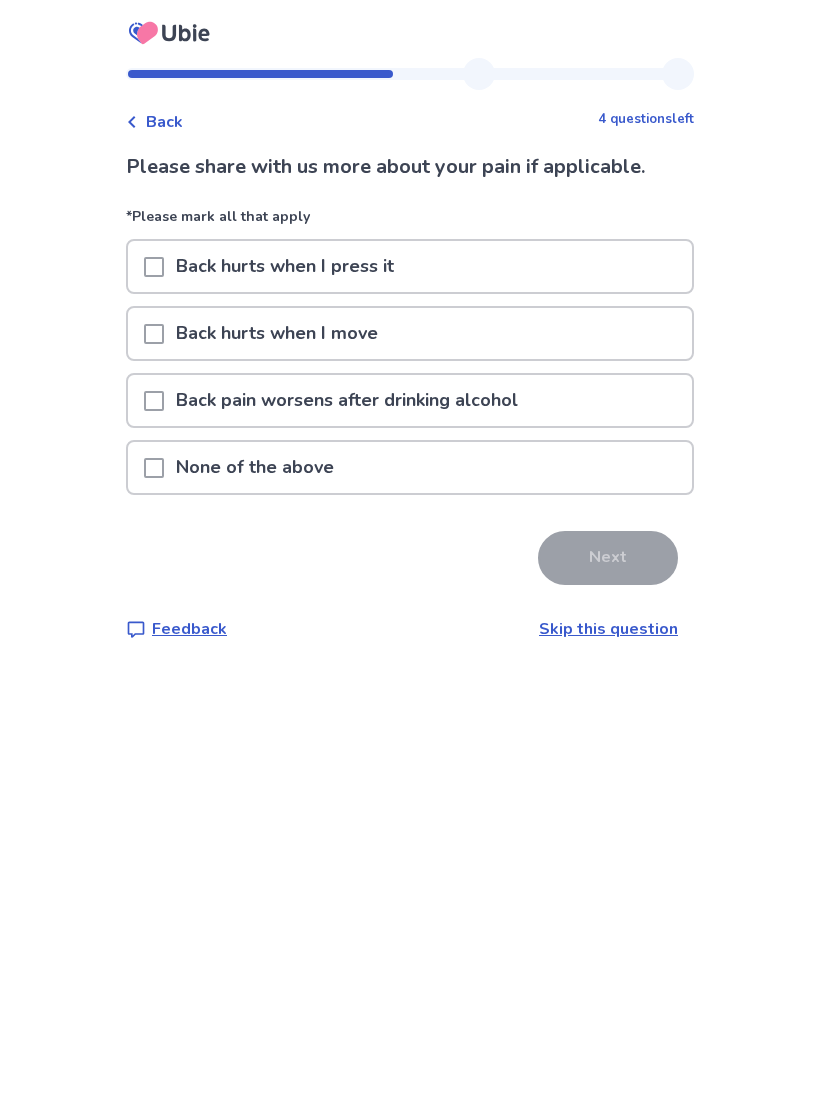 click on "Back hurts when I move" at bounding box center [410, 333] 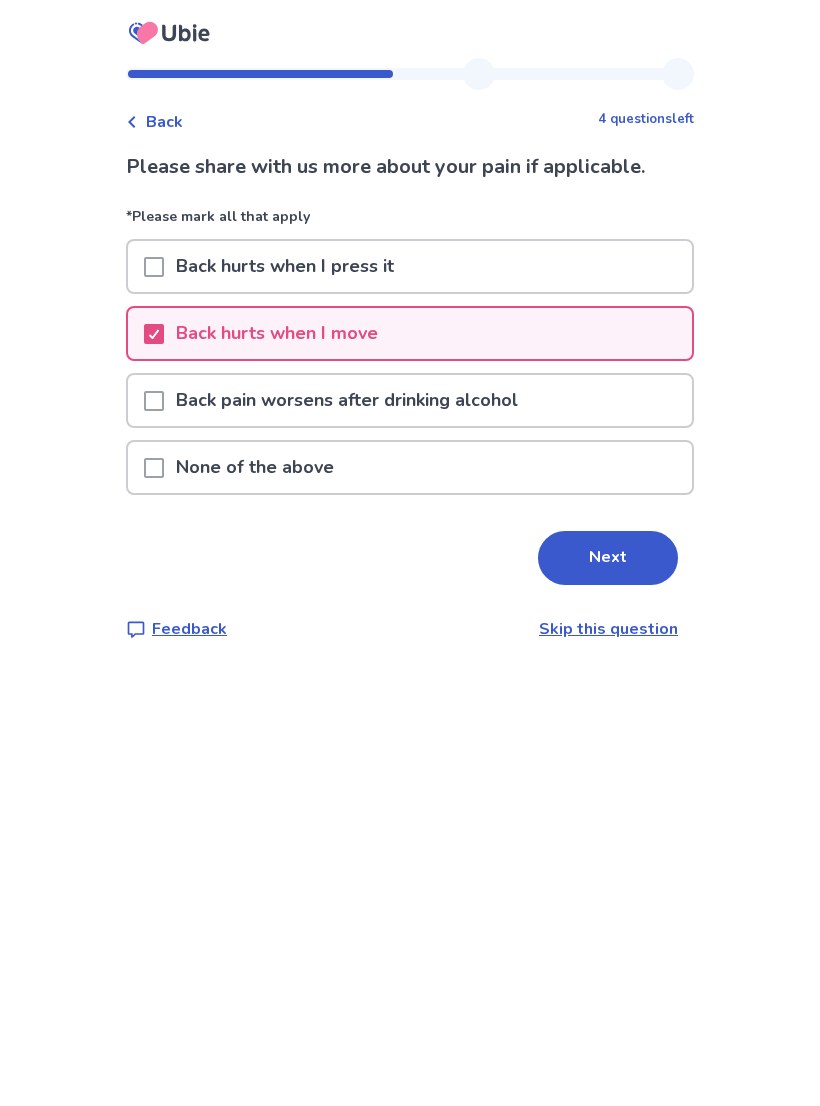click on "Back pain worsens after drinking alcohol" at bounding box center [410, 400] 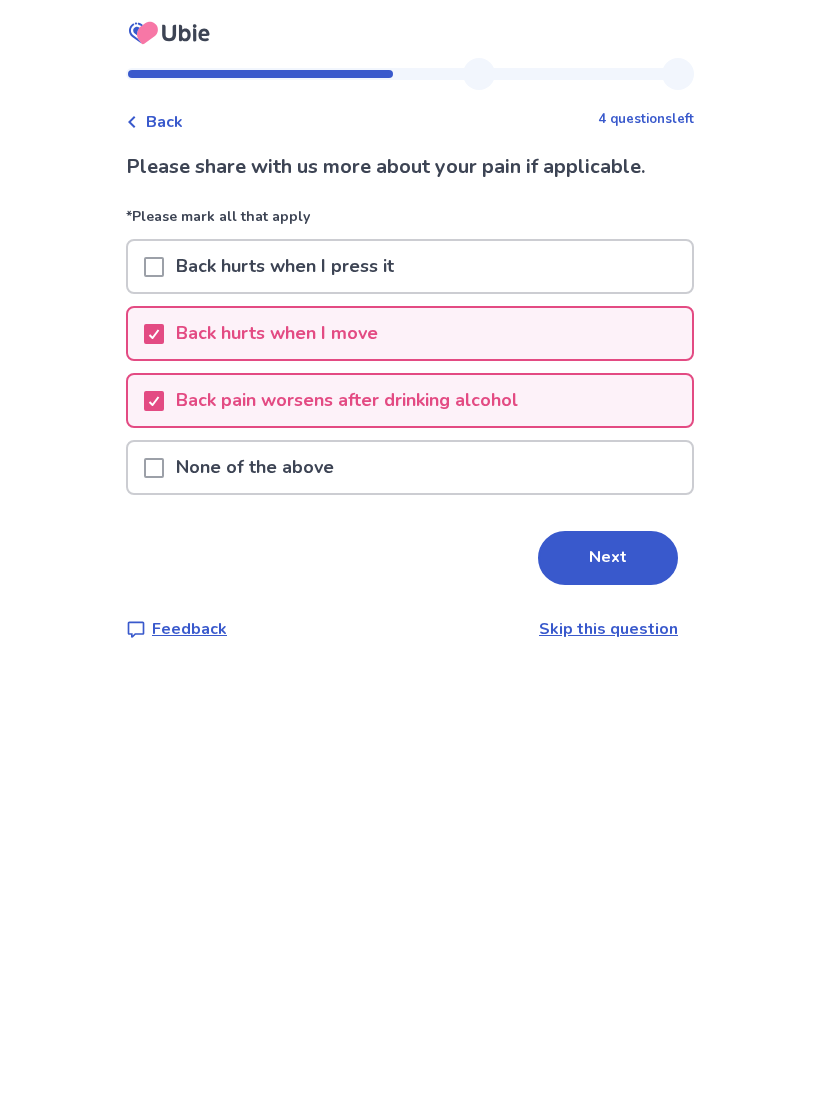 click on "Back hurts when I press it" at bounding box center [410, 266] 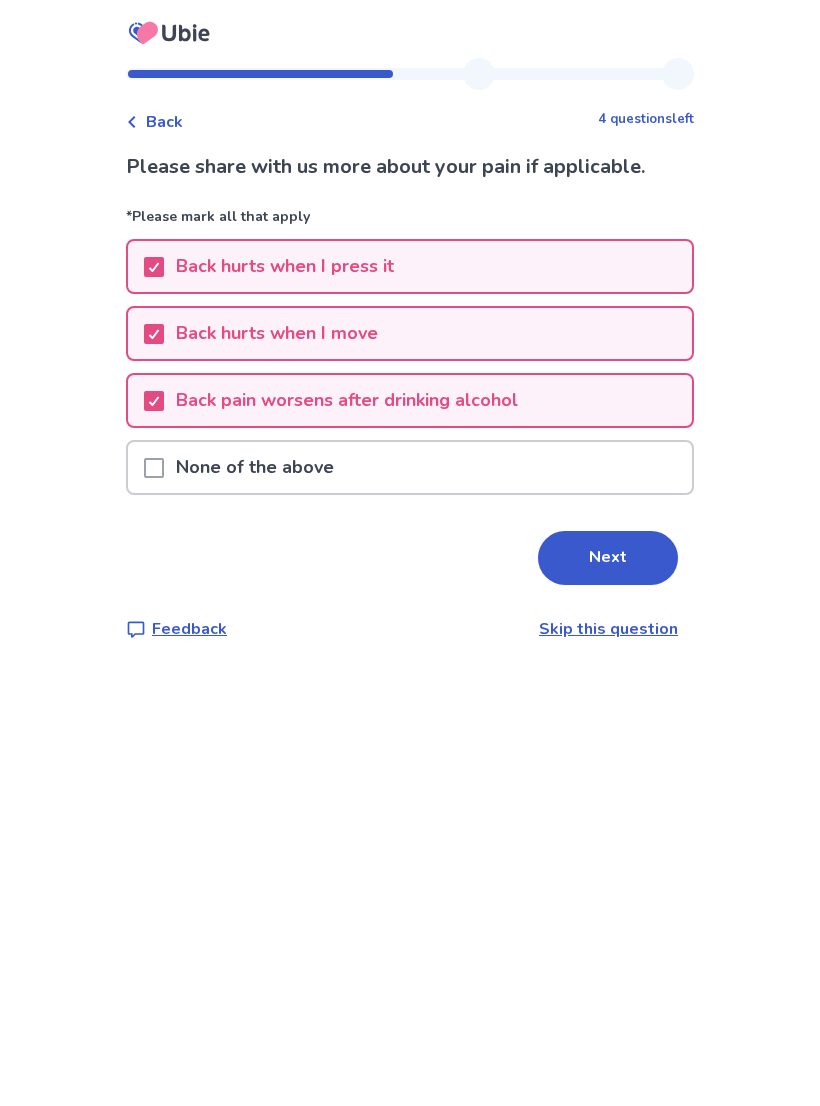 click on "Next" at bounding box center [608, 558] 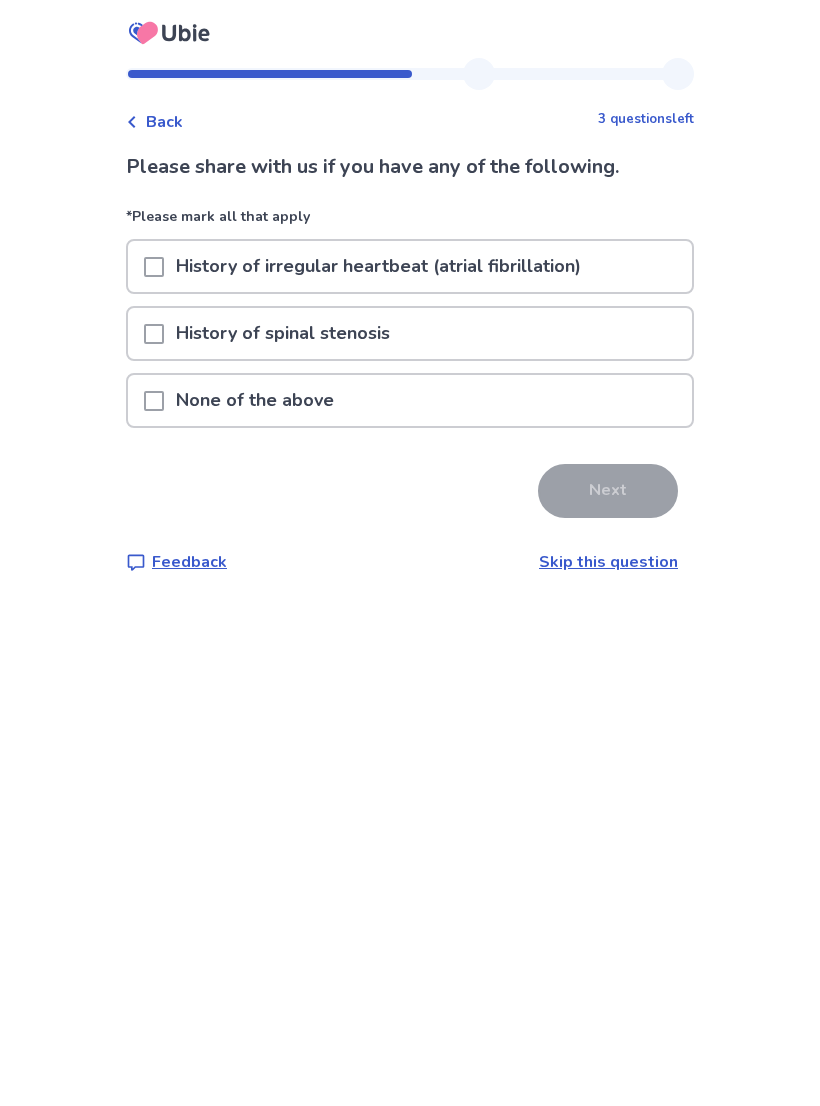 click on "None of the above" at bounding box center (410, 400) 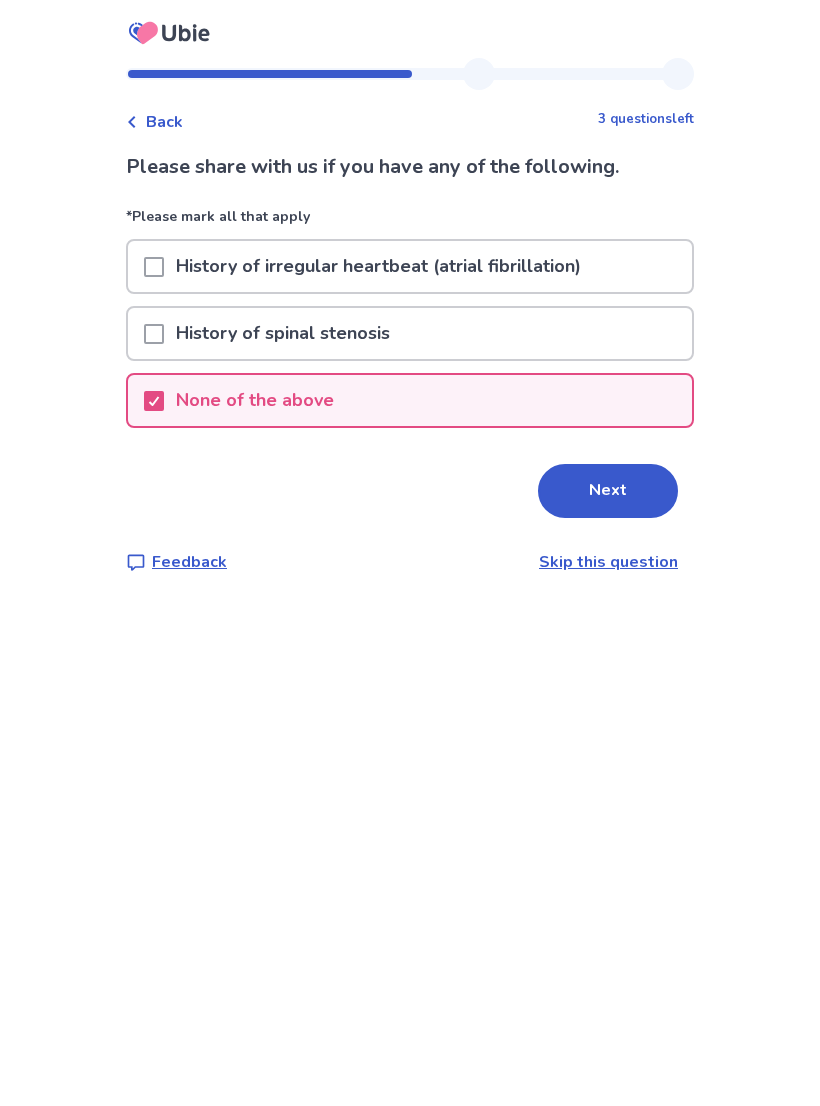 click on "Next" at bounding box center [608, 491] 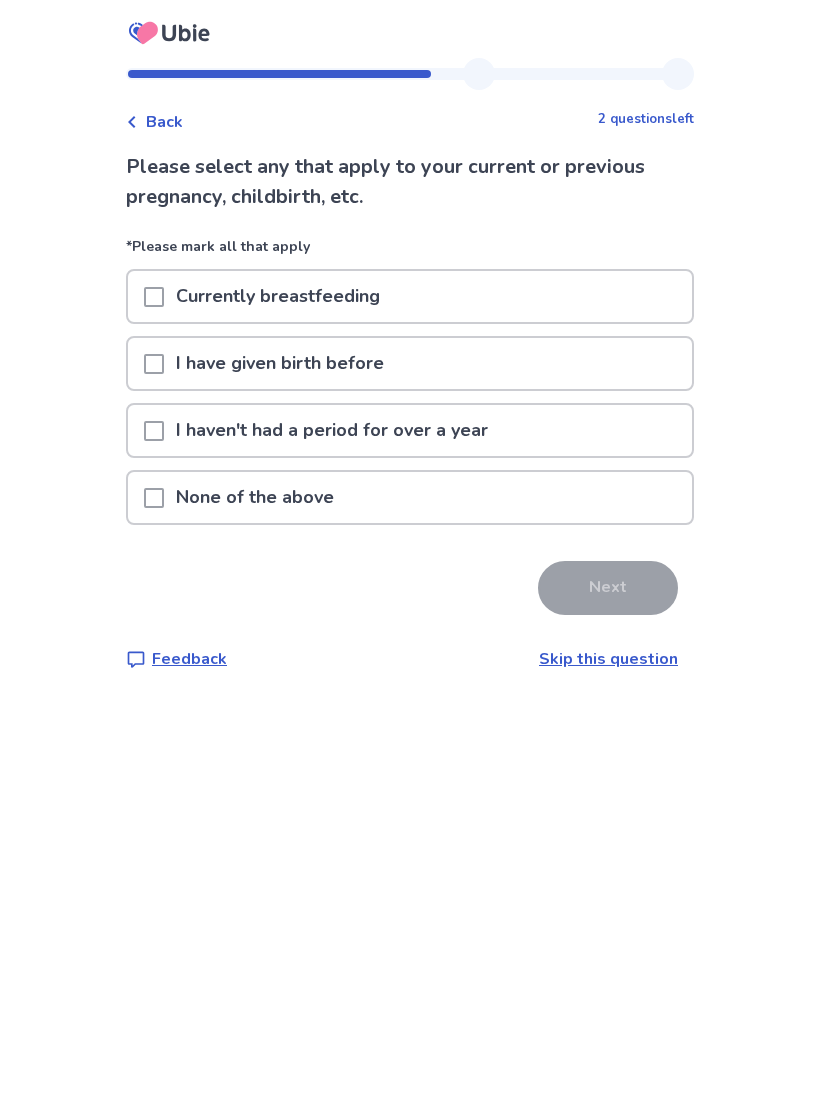 click on "I have given birth before" at bounding box center [410, 363] 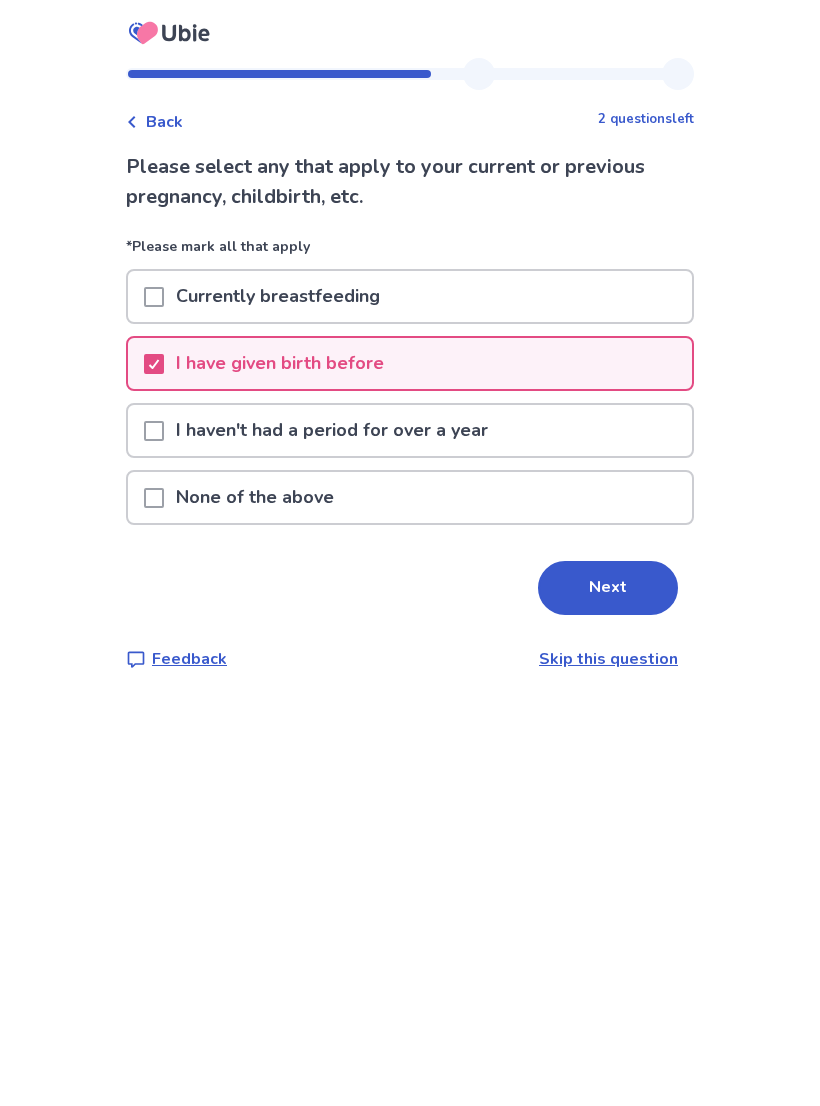 click on "Next" at bounding box center [608, 588] 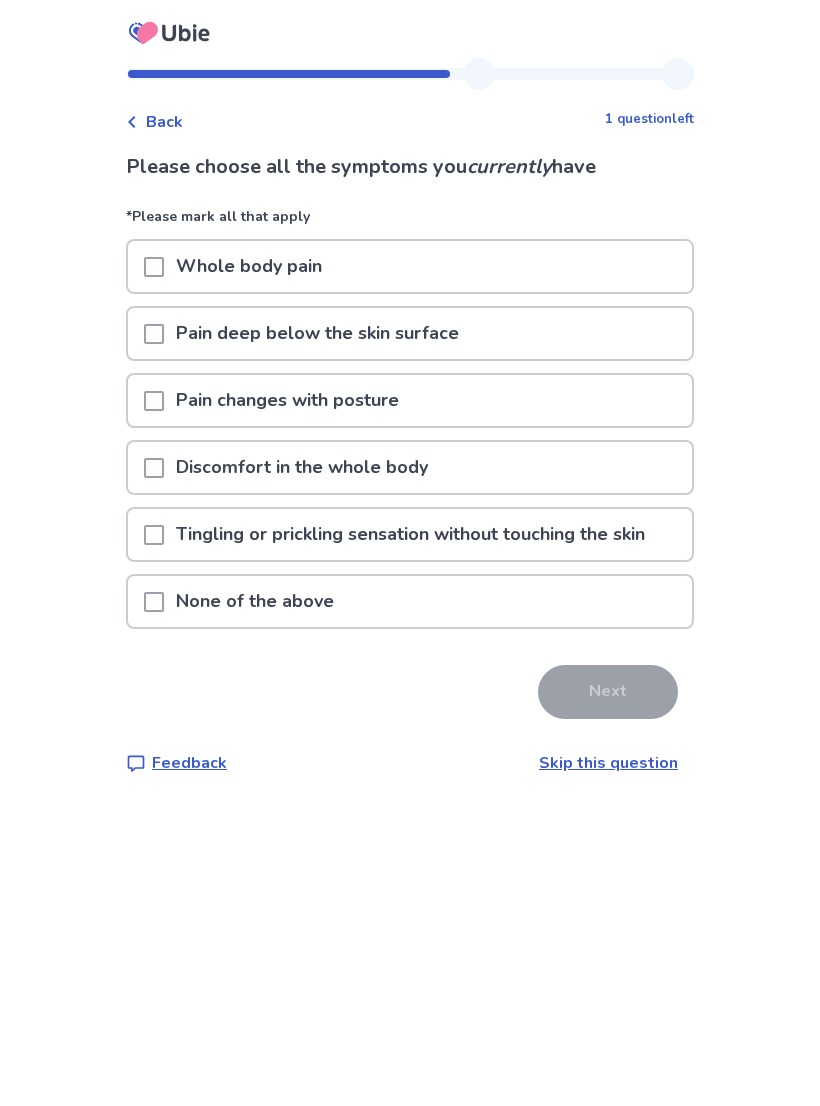 click on "Discomfort in the whole body" at bounding box center (410, 467) 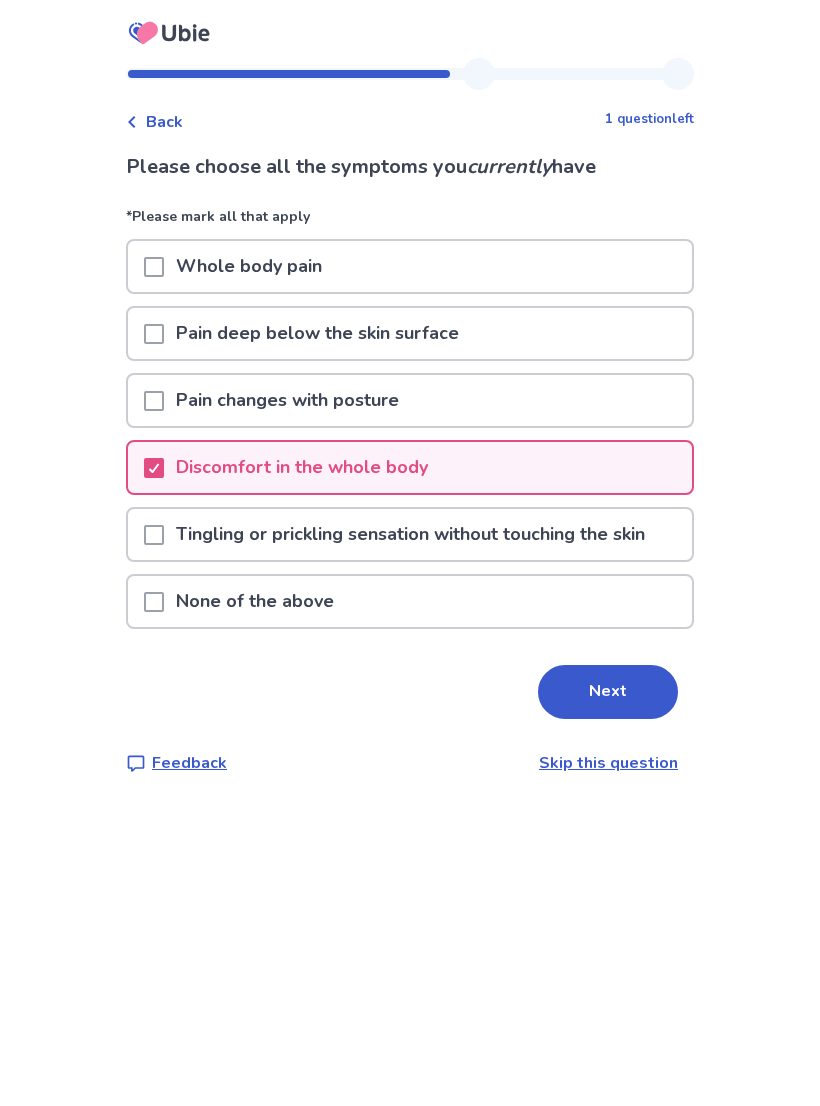 click on "Next" at bounding box center (608, 692) 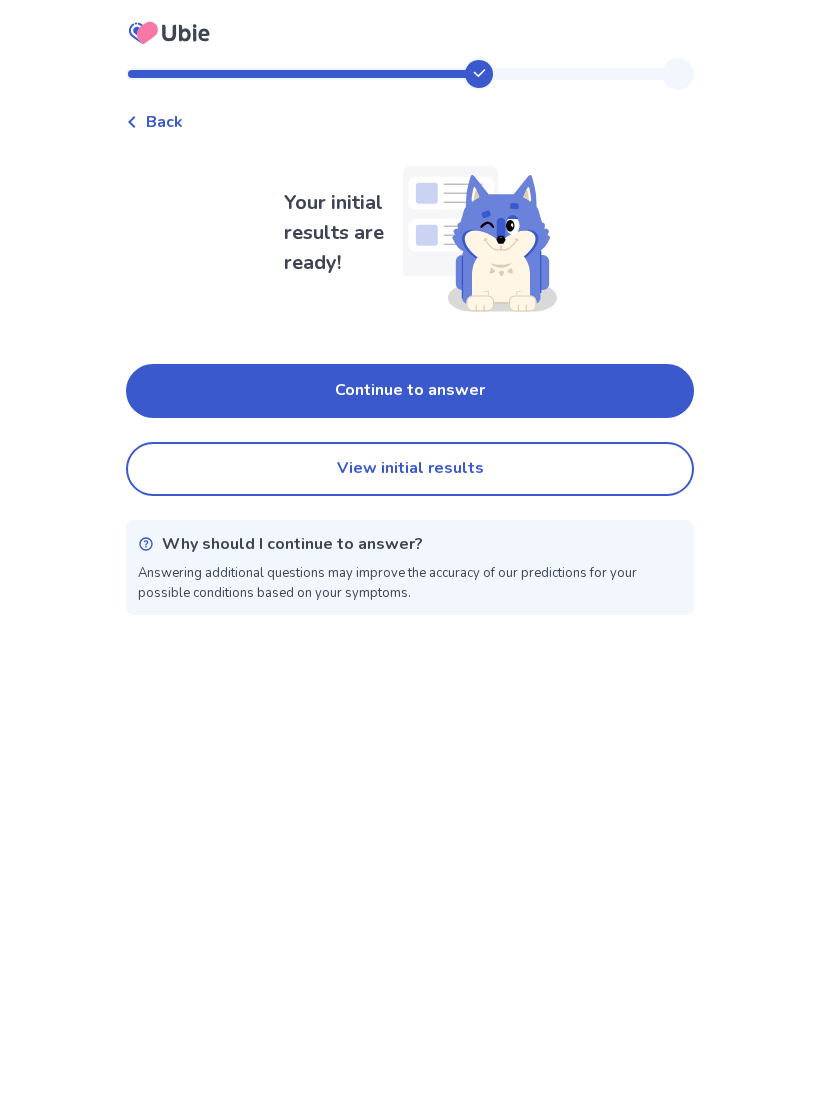 click on "View initial results" at bounding box center (410, 469) 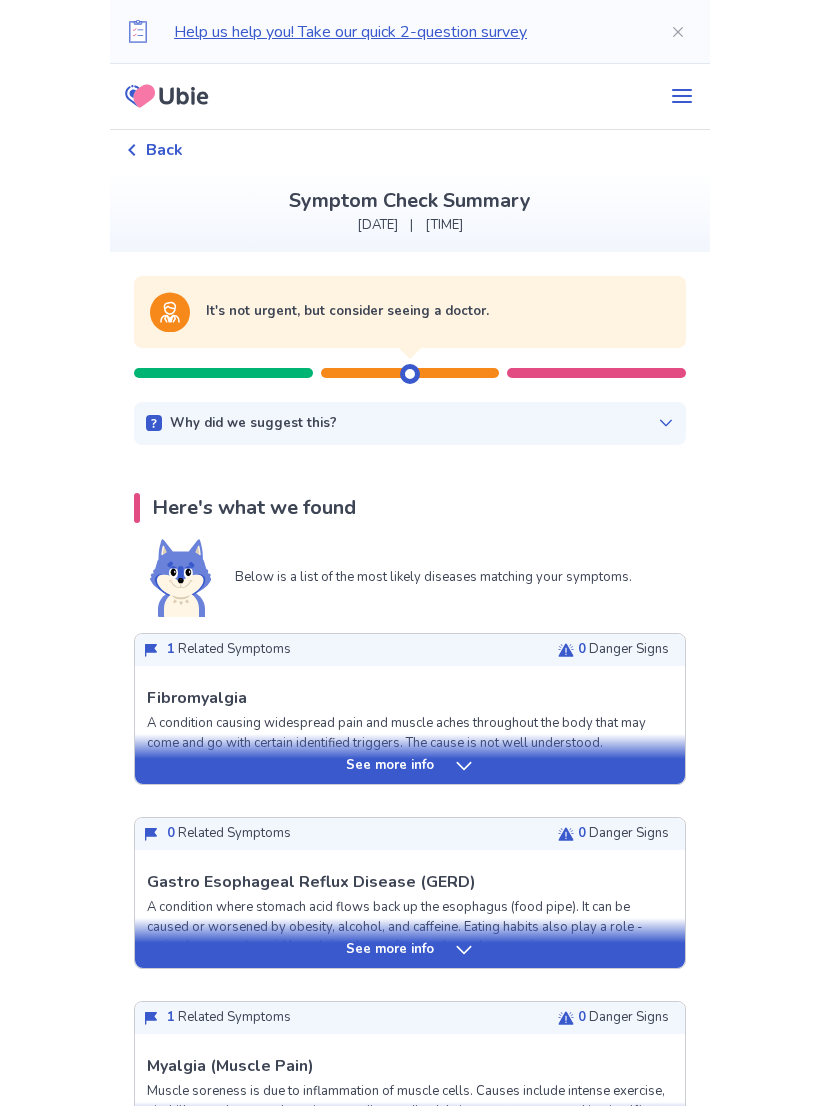 scroll, scrollTop: 0, scrollLeft: 0, axis: both 